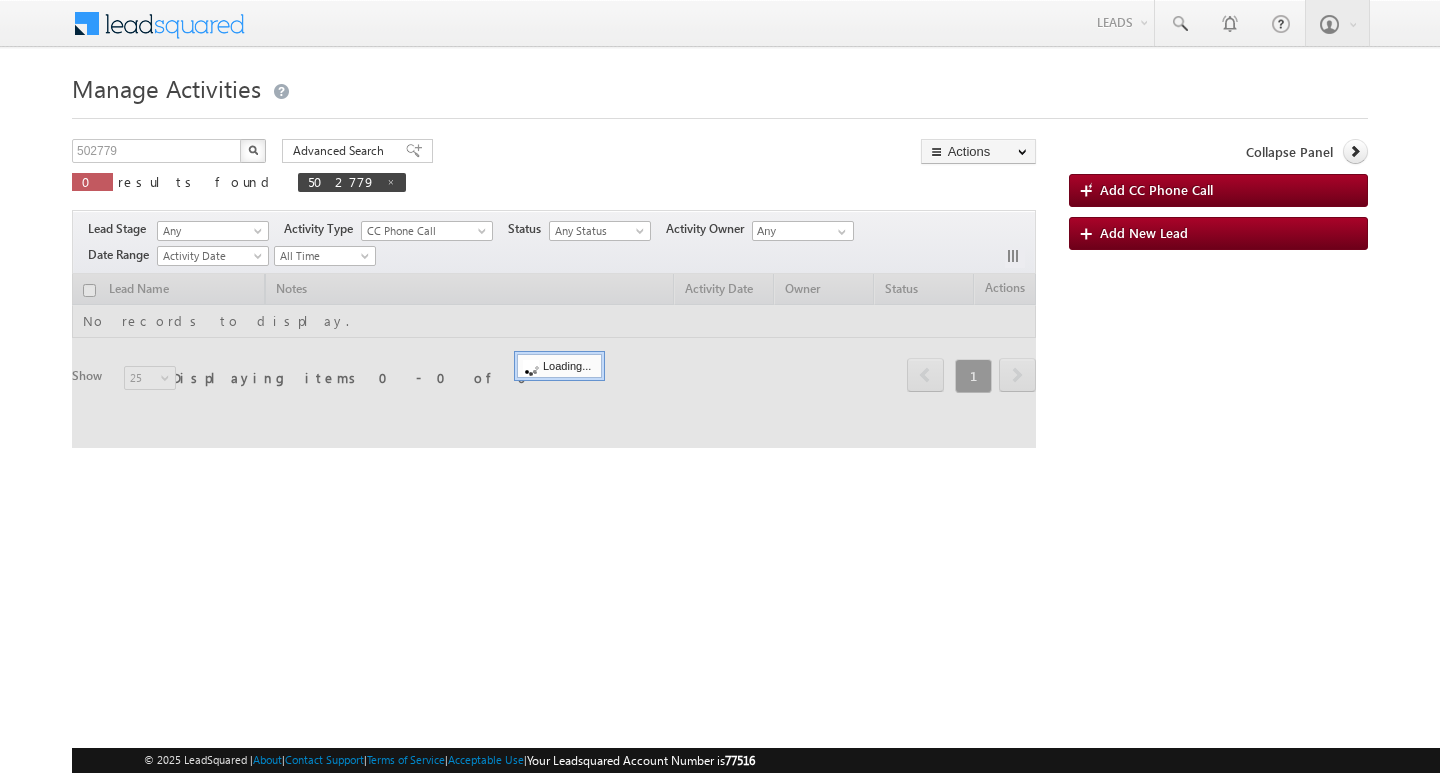 scroll, scrollTop: 0, scrollLeft: 0, axis: both 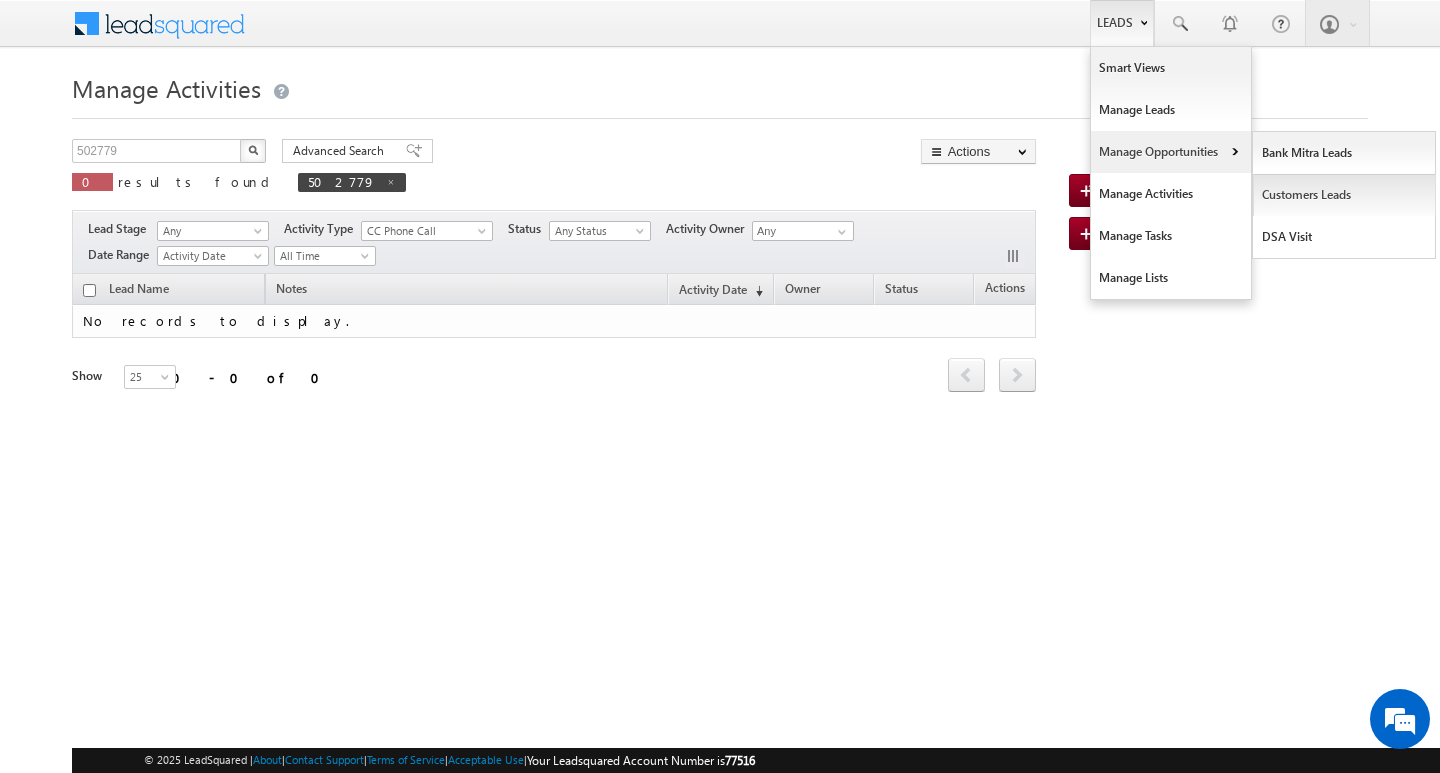 click on "Customers Leads" at bounding box center (1344, 195) 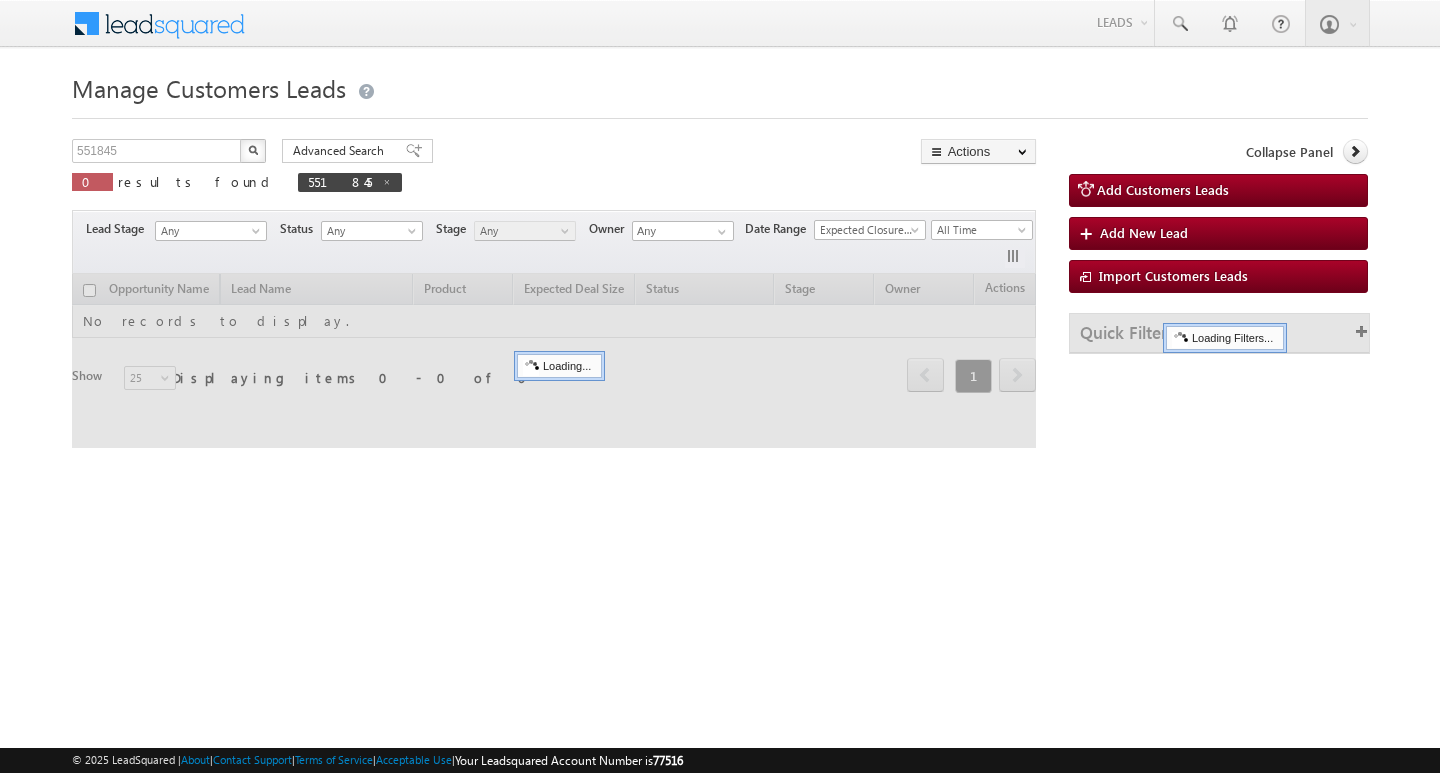scroll, scrollTop: 0, scrollLeft: 0, axis: both 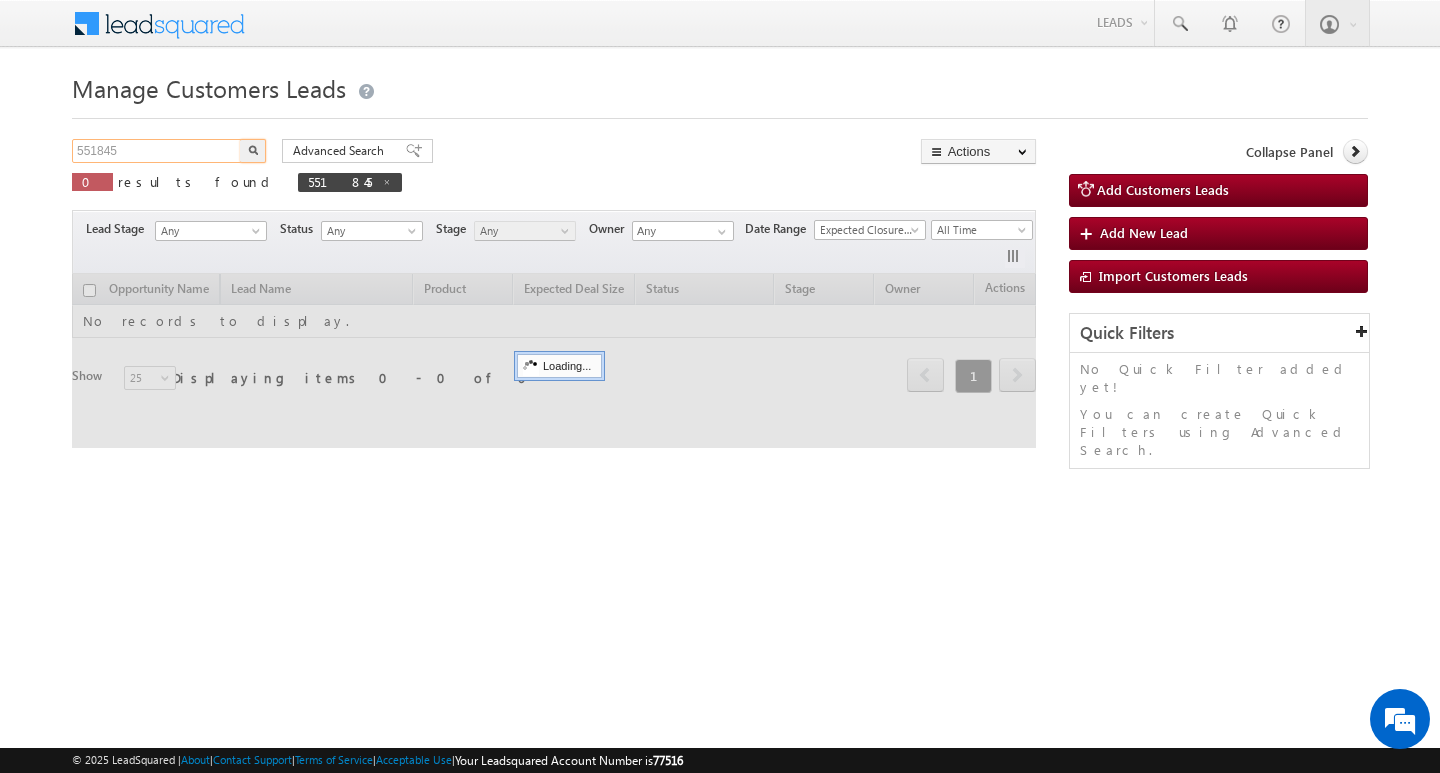 click on "551845" at bounding box center (157, 151) 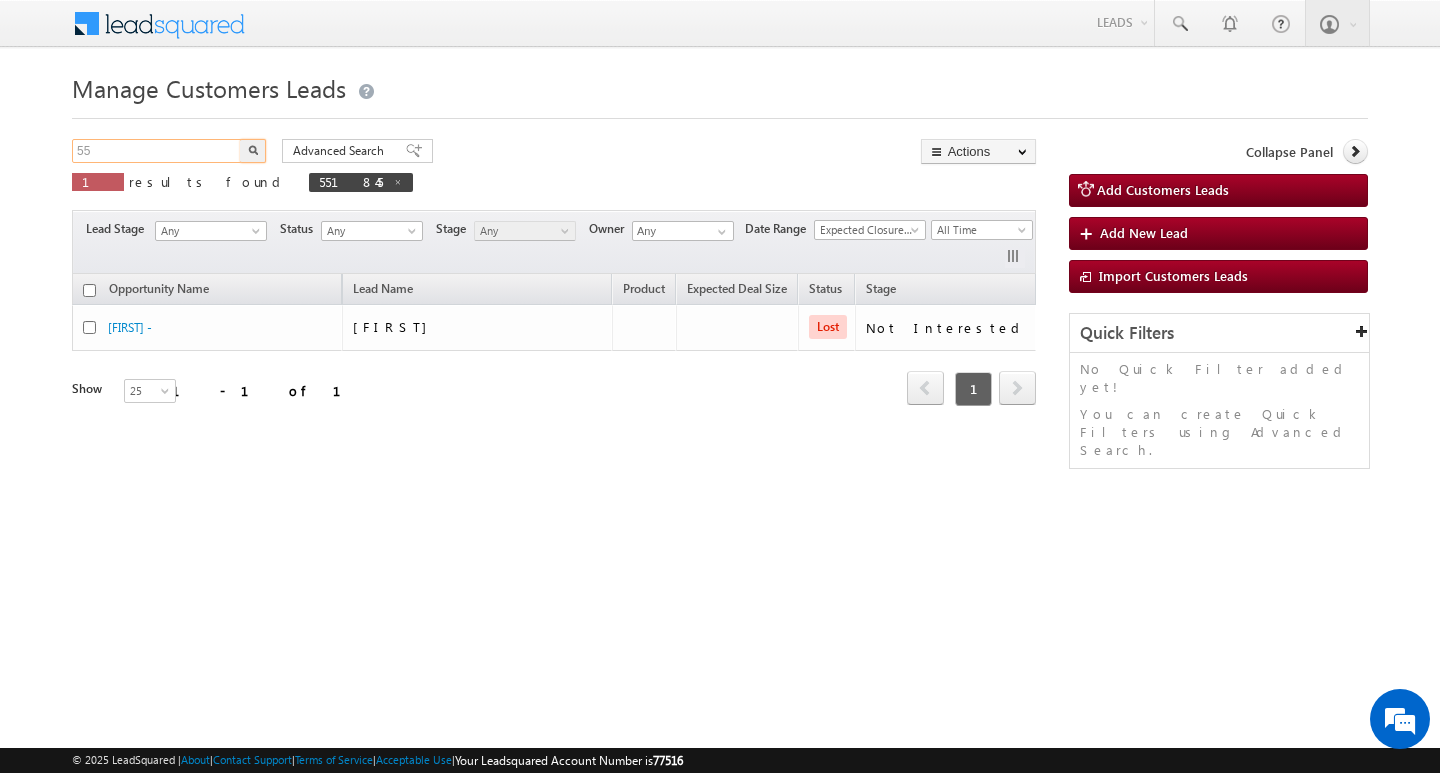 type on "5" 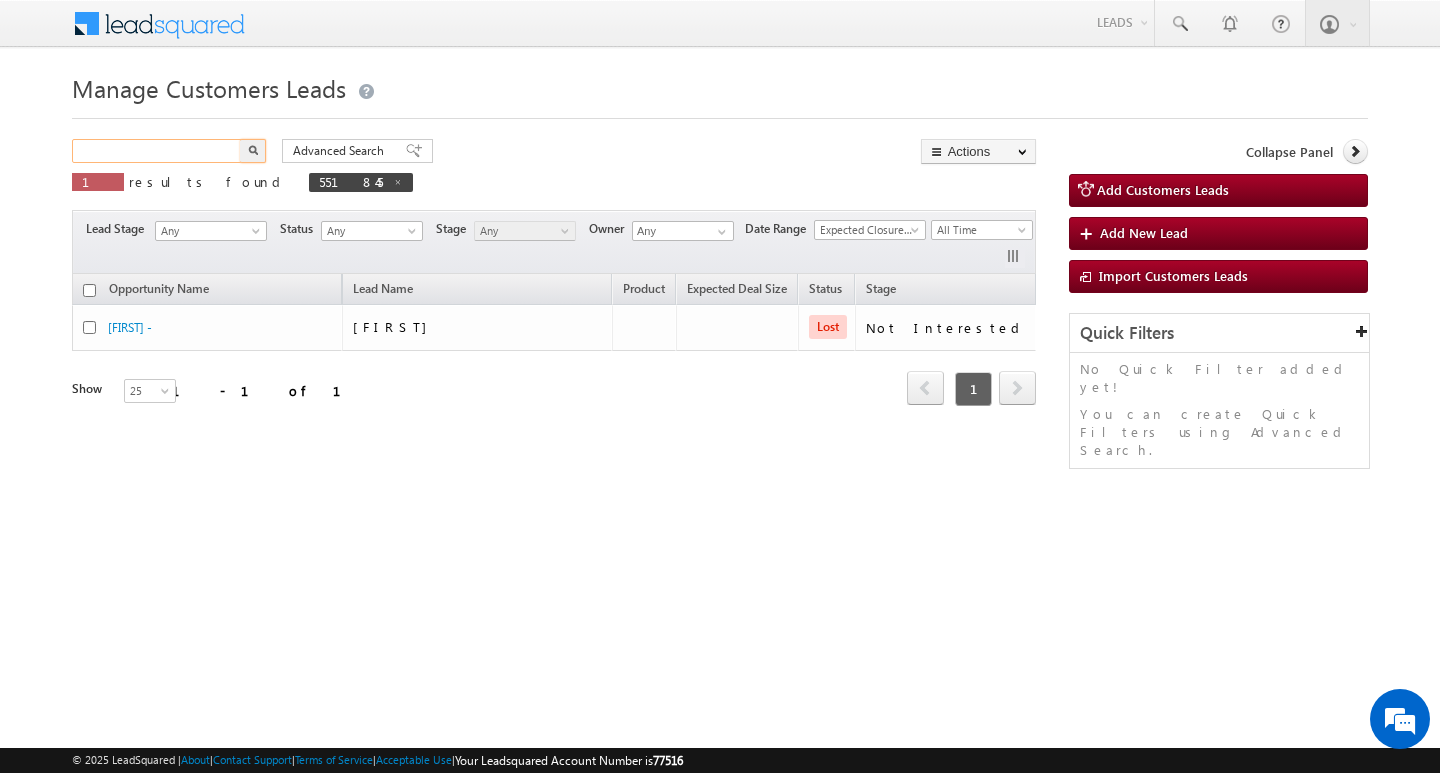 paste on "[NUMBER]" 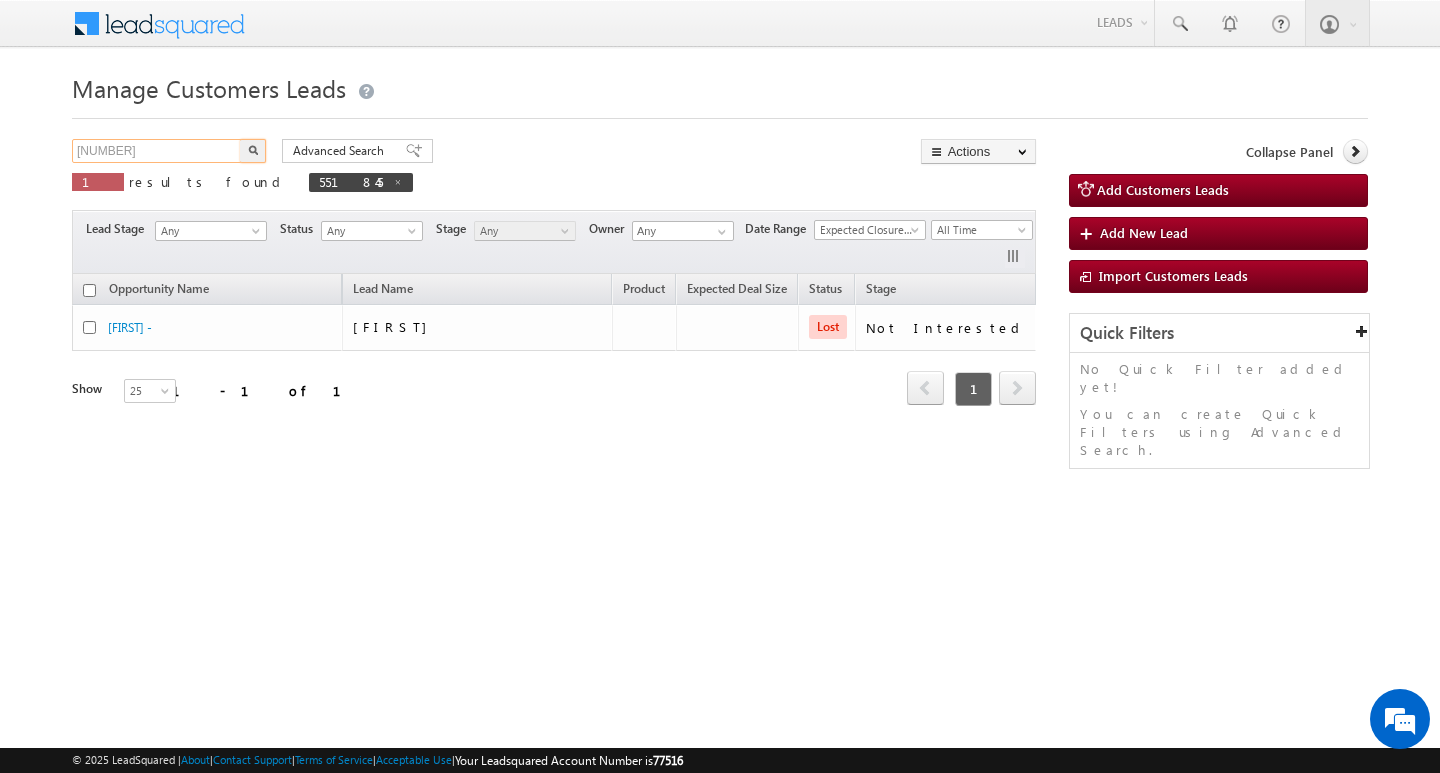 type on "[NUMBER]" 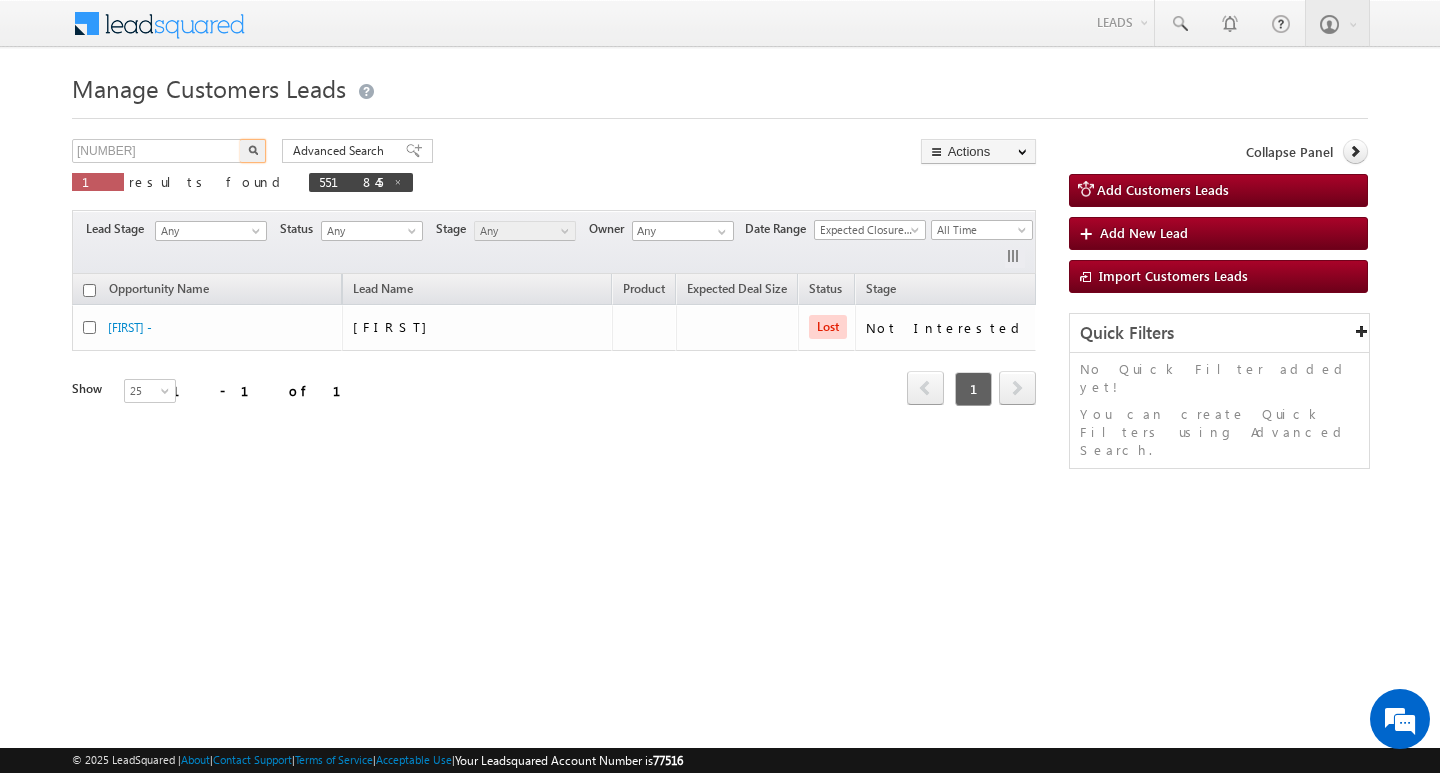 click at bounding box center [253, 151] 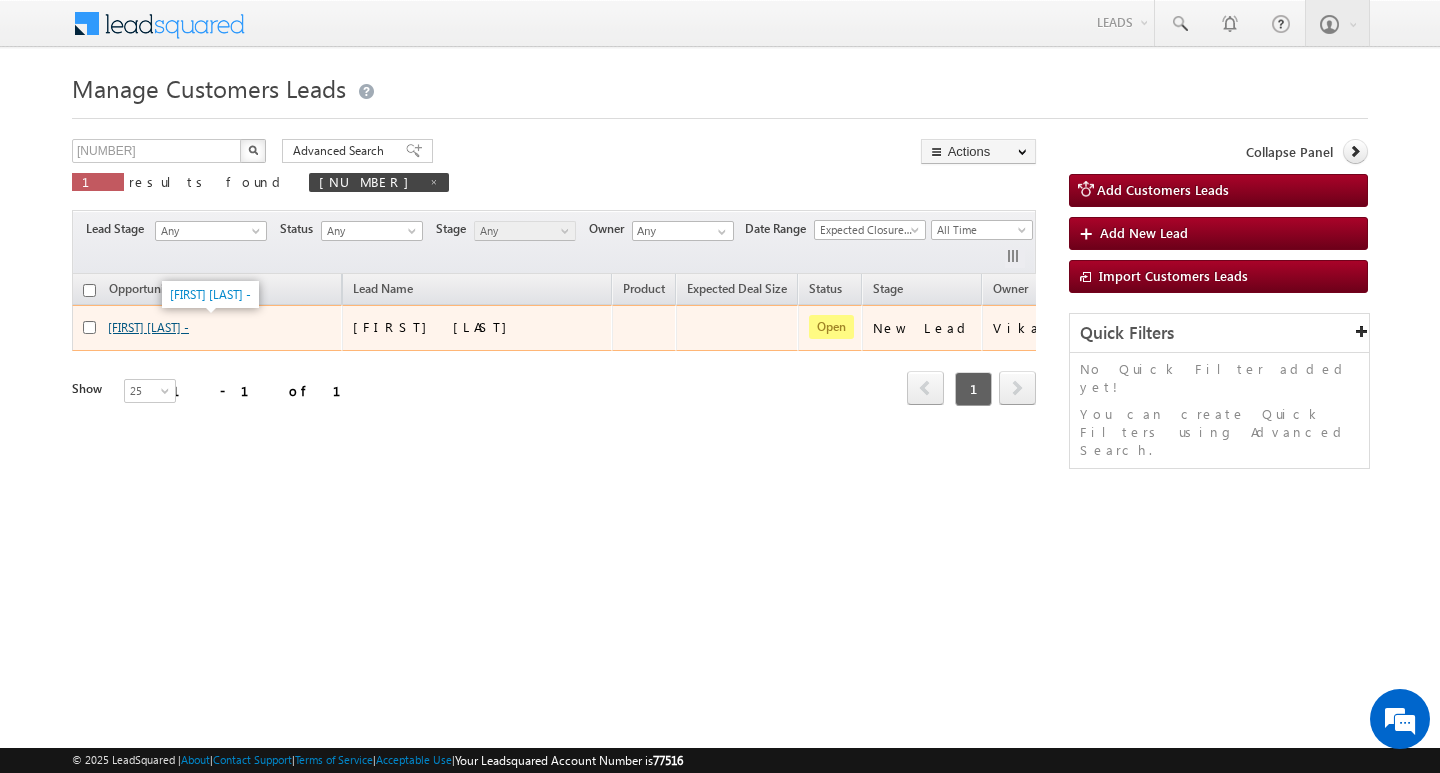 click on "[FIRST] [LAST]  -" at bounding box center (148, 327) 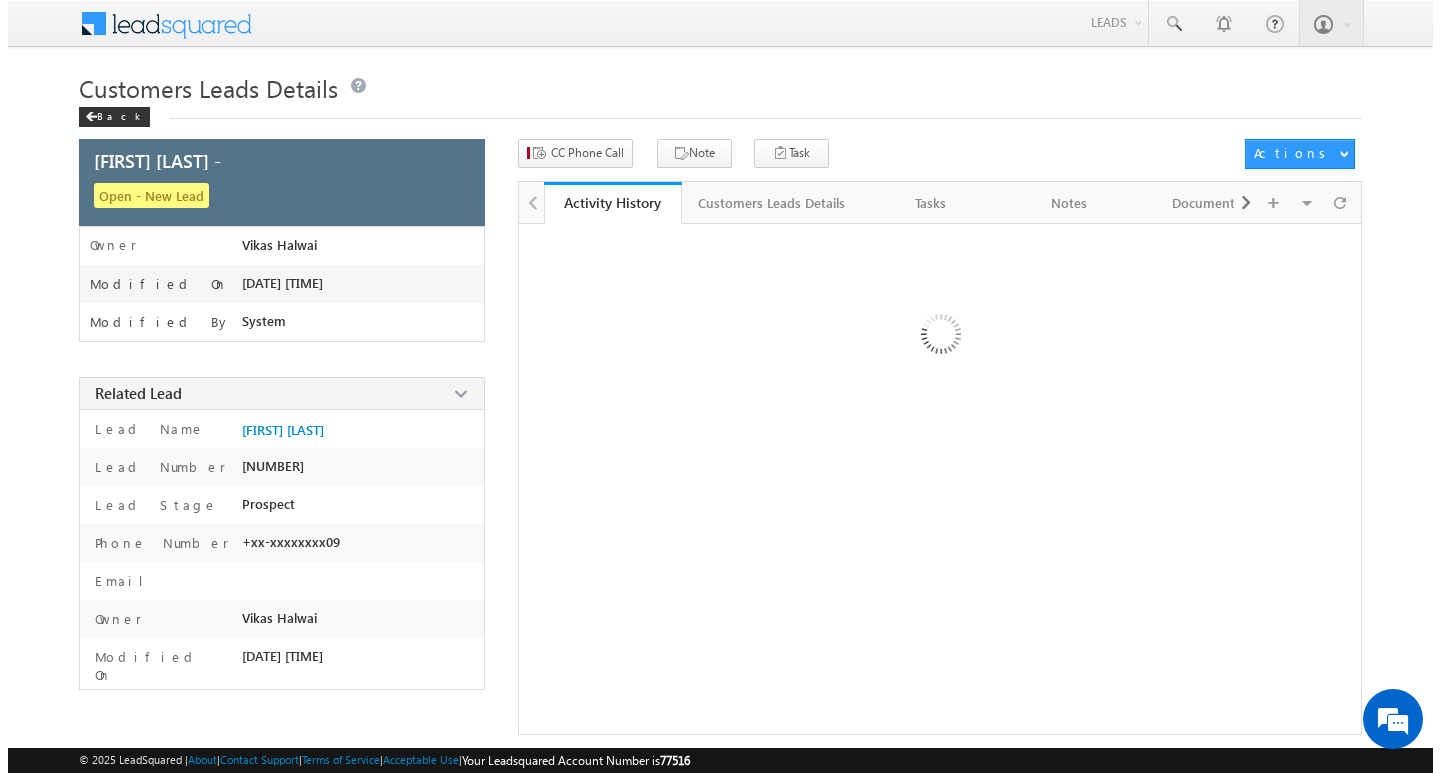 scroll, scrollTop: 0, scrollLeft: 0, axis: both 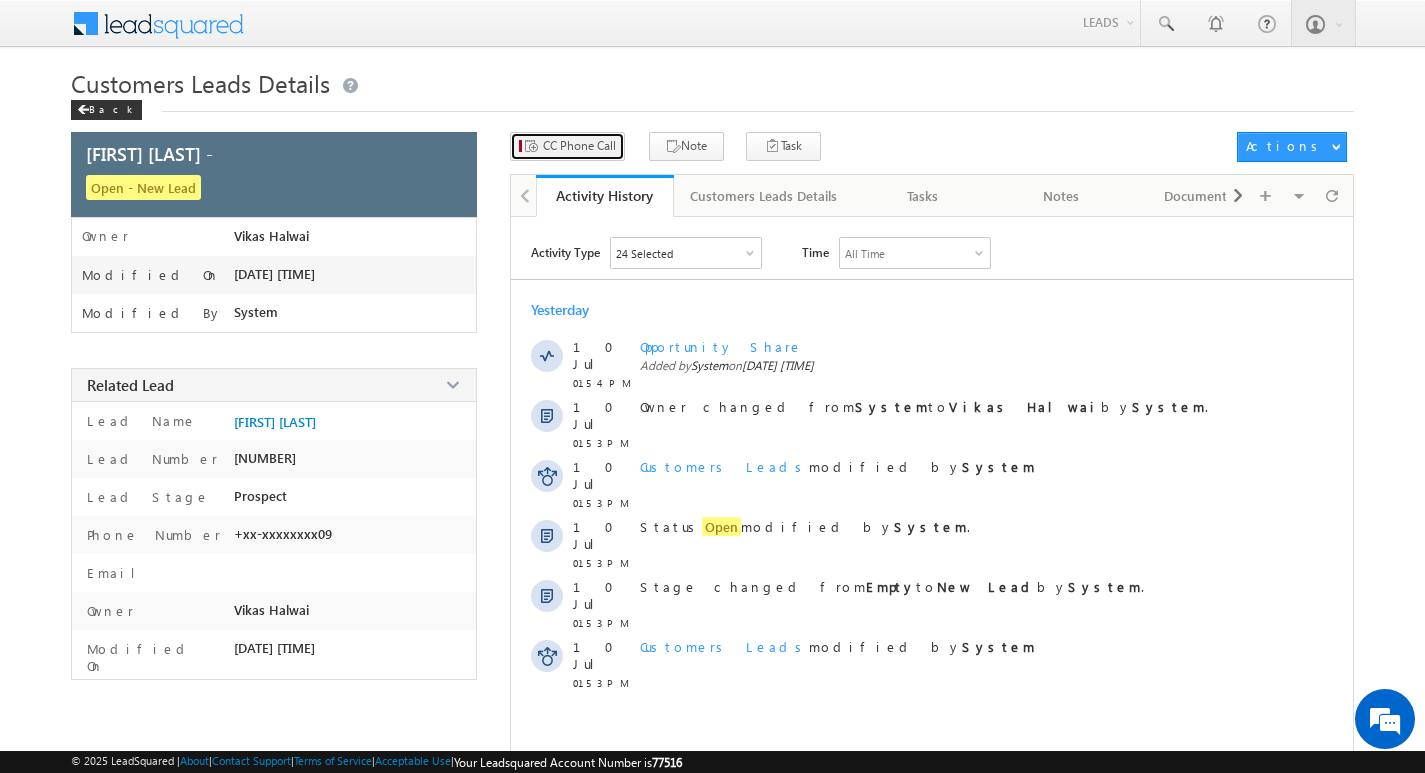 click on "CC Phone Call" at bounding box center (579, 146) 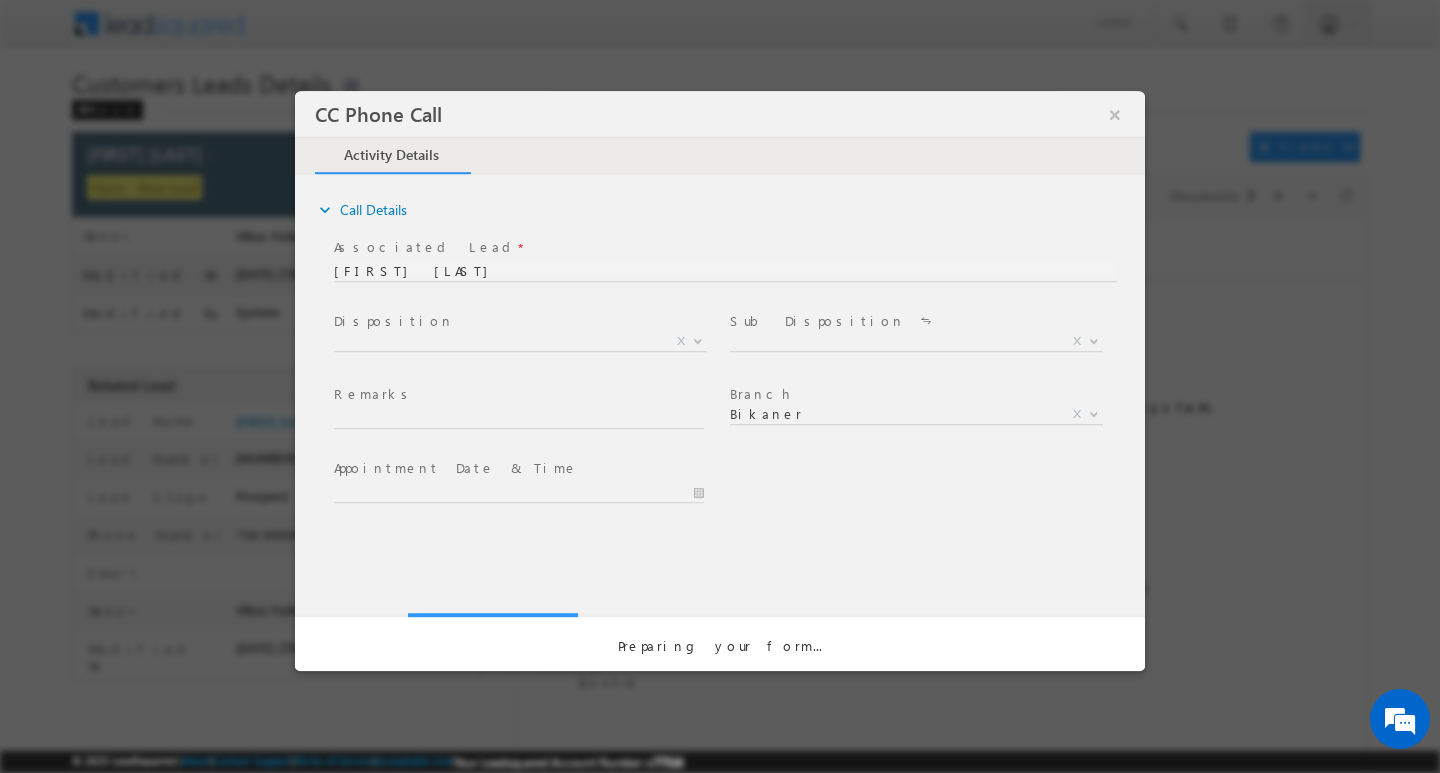scroll, scrollTop: 0, scrollLeft: 0, axis: both 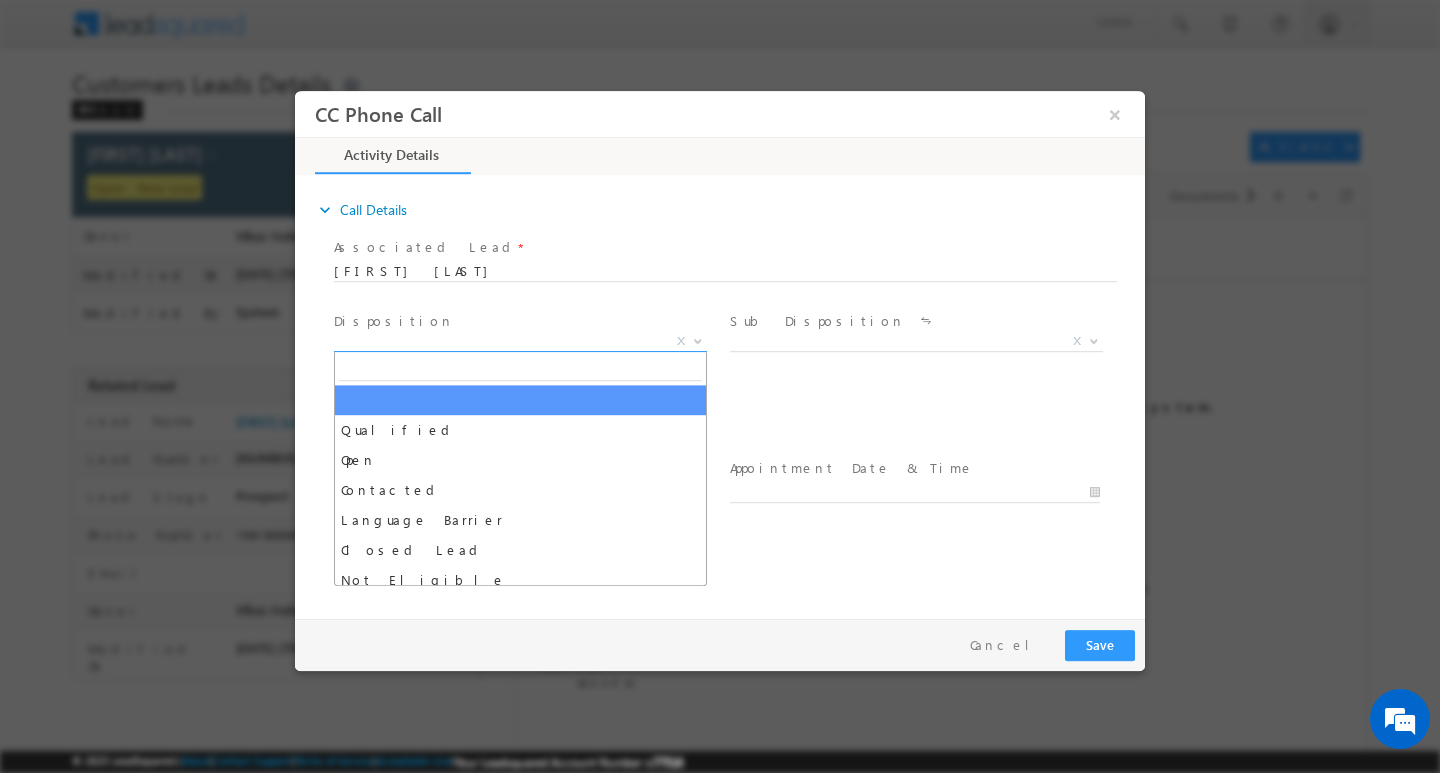 click at bounding box center (696, 340) 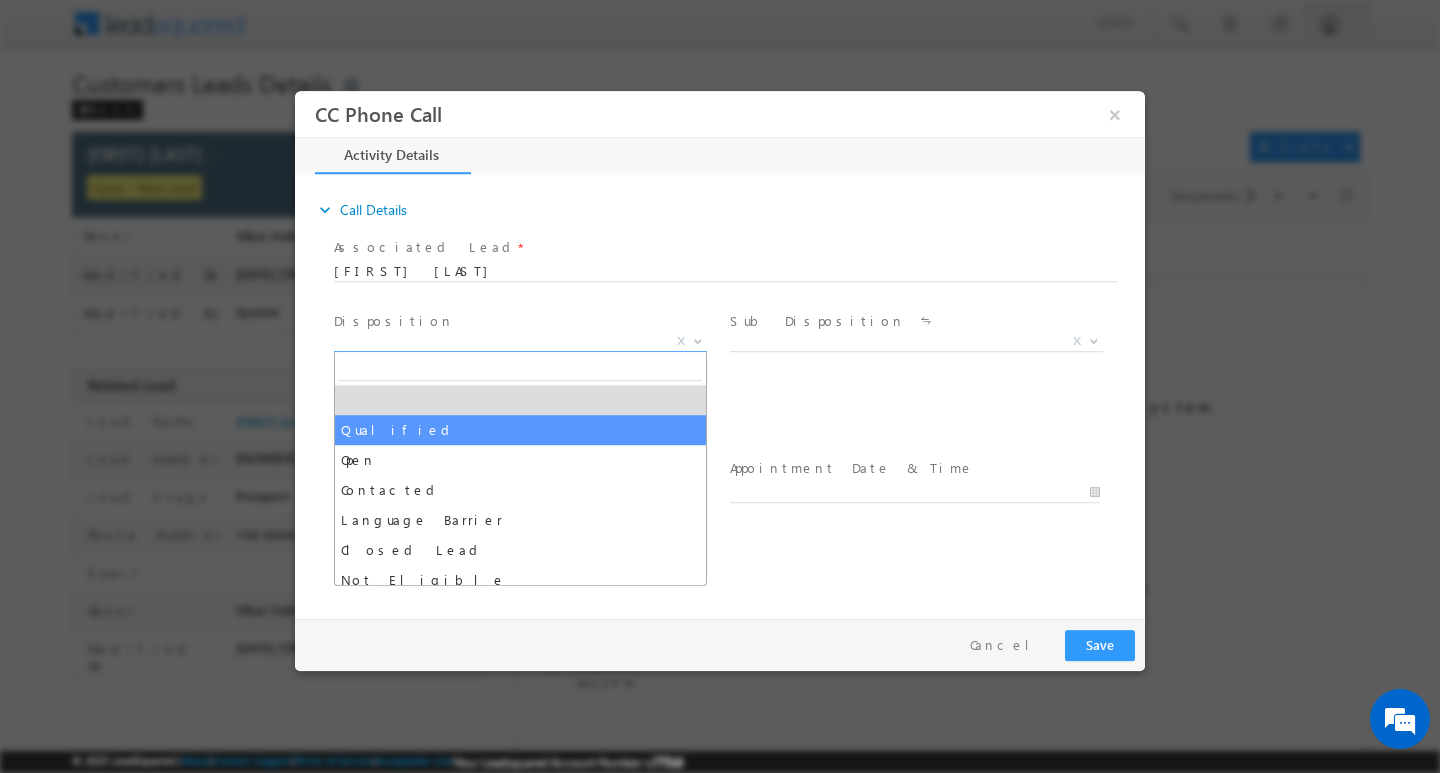 select on "Qualified" 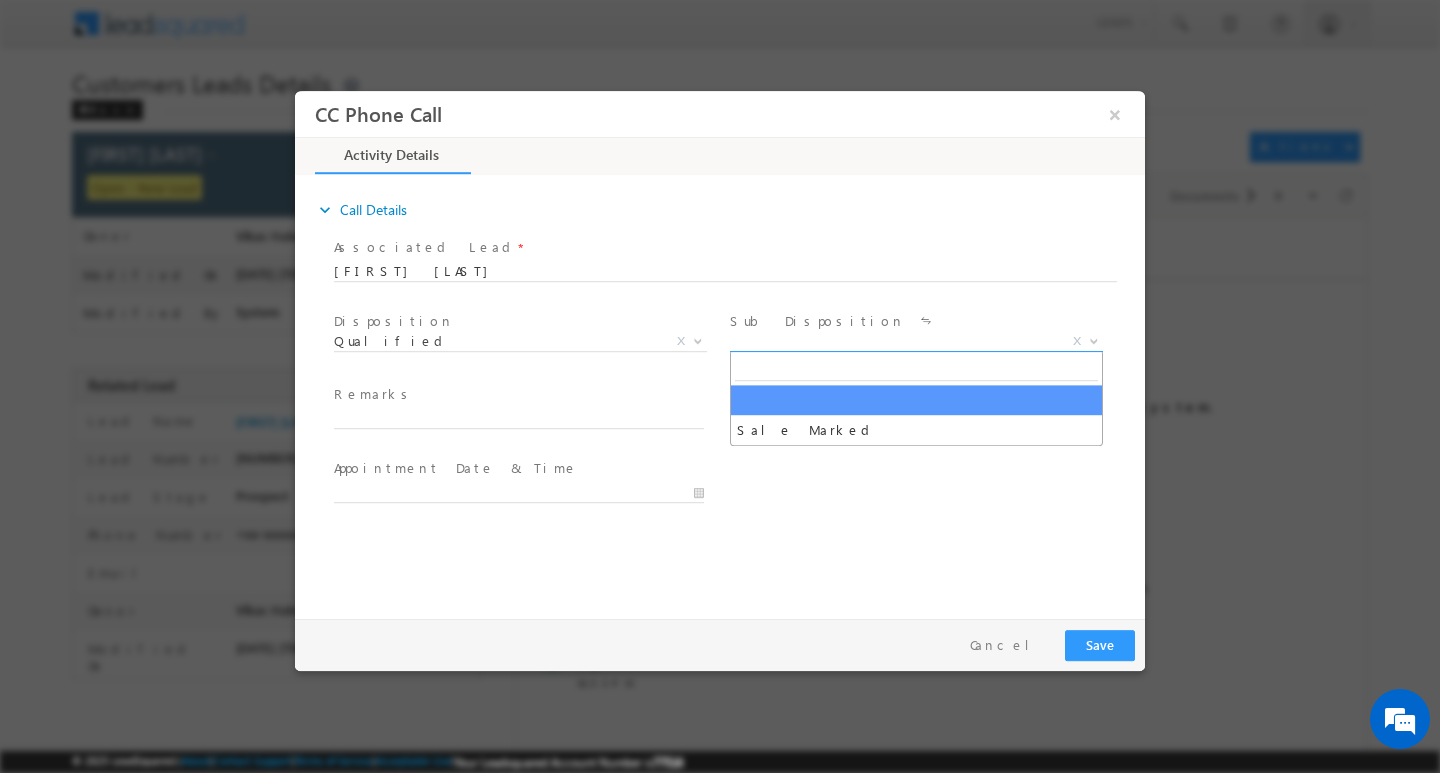 click on "X" at bounding box center (916, 341) 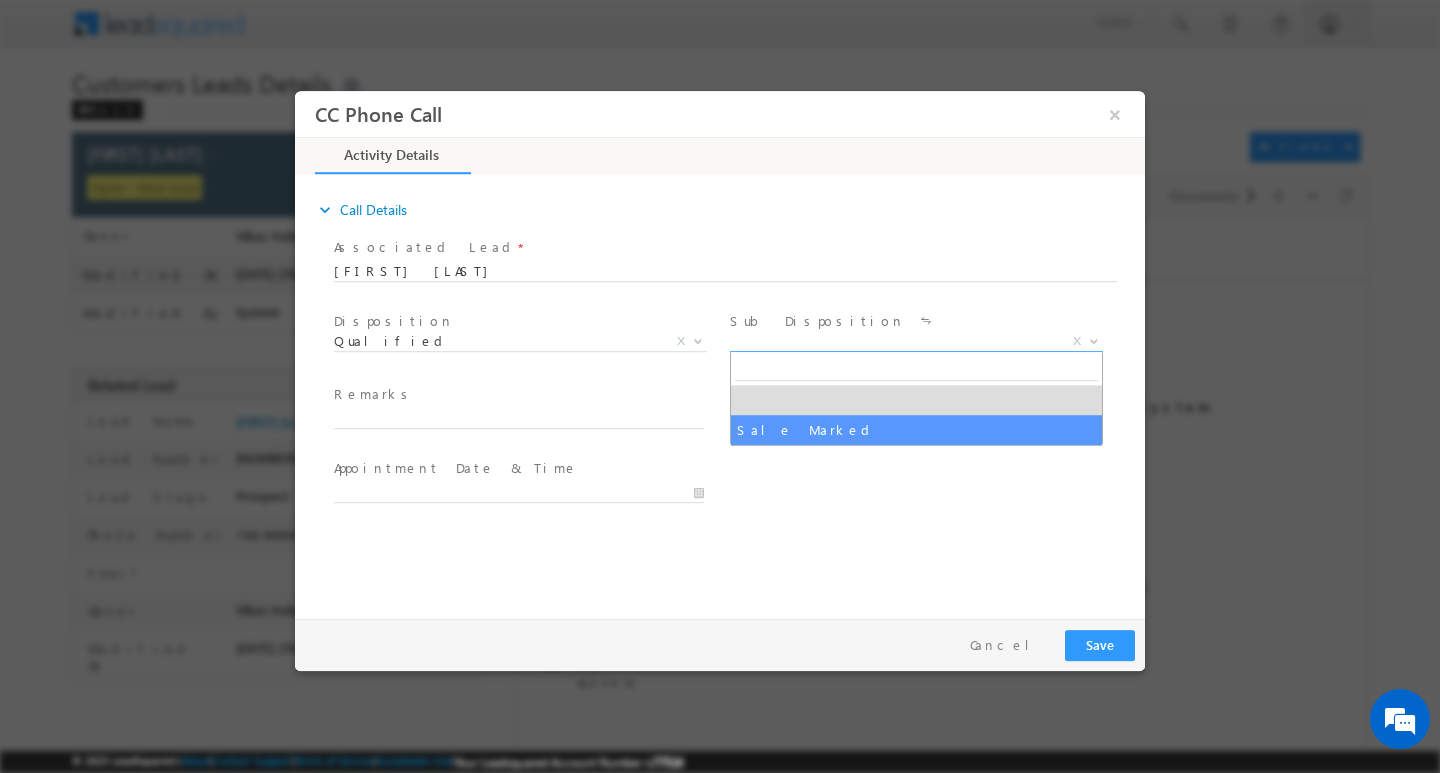 select on "Sale Marked" 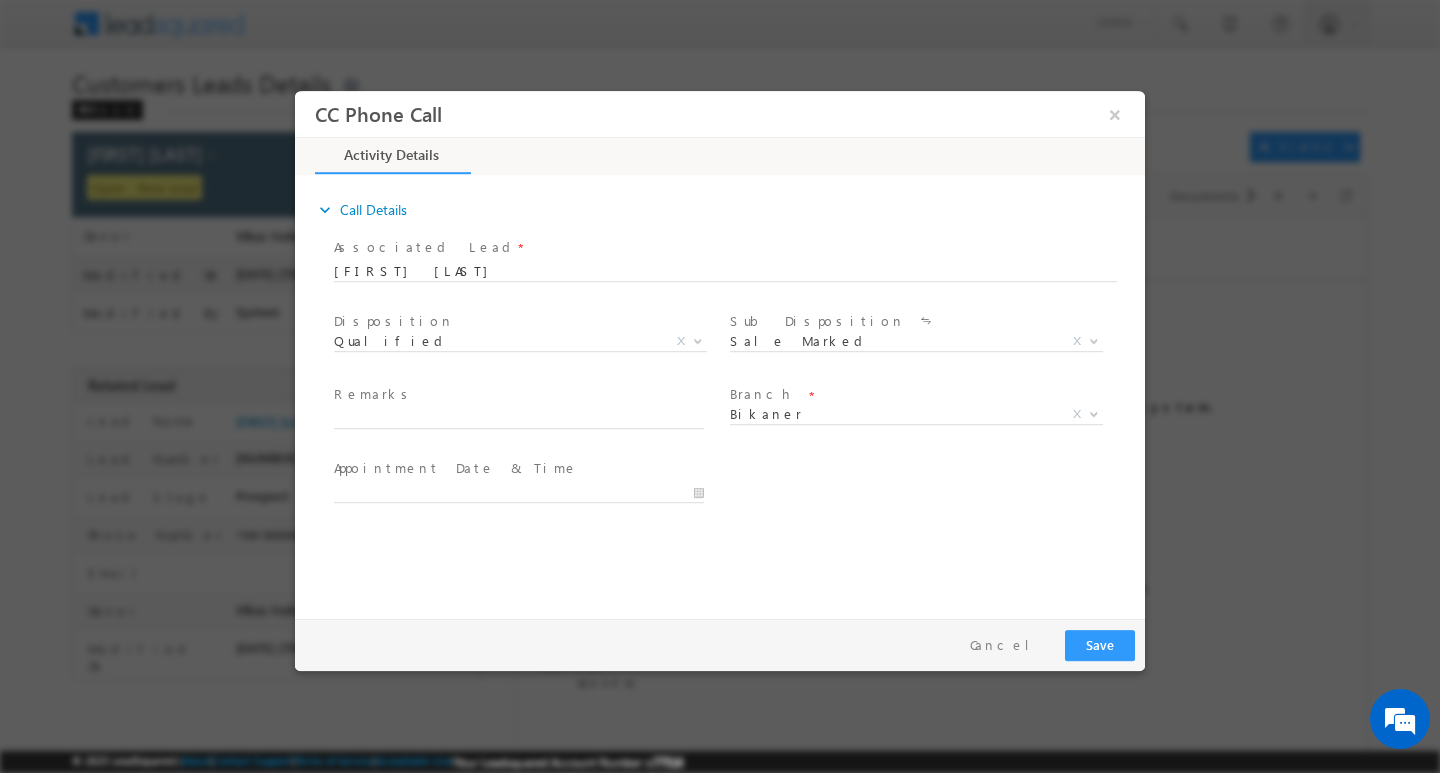 click on "Remarks
*" at bounding box center [518, 395] 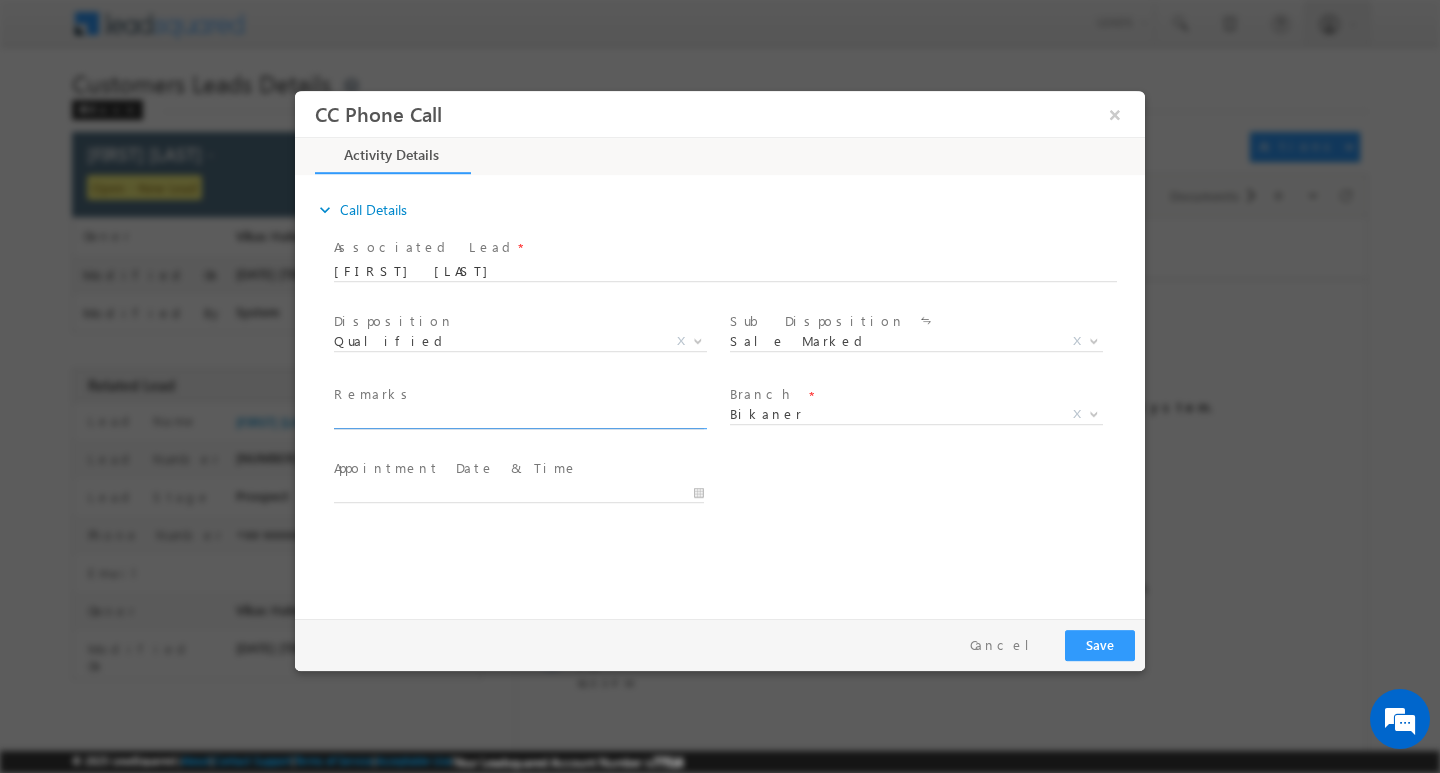 click at bounding box center [519, 418] 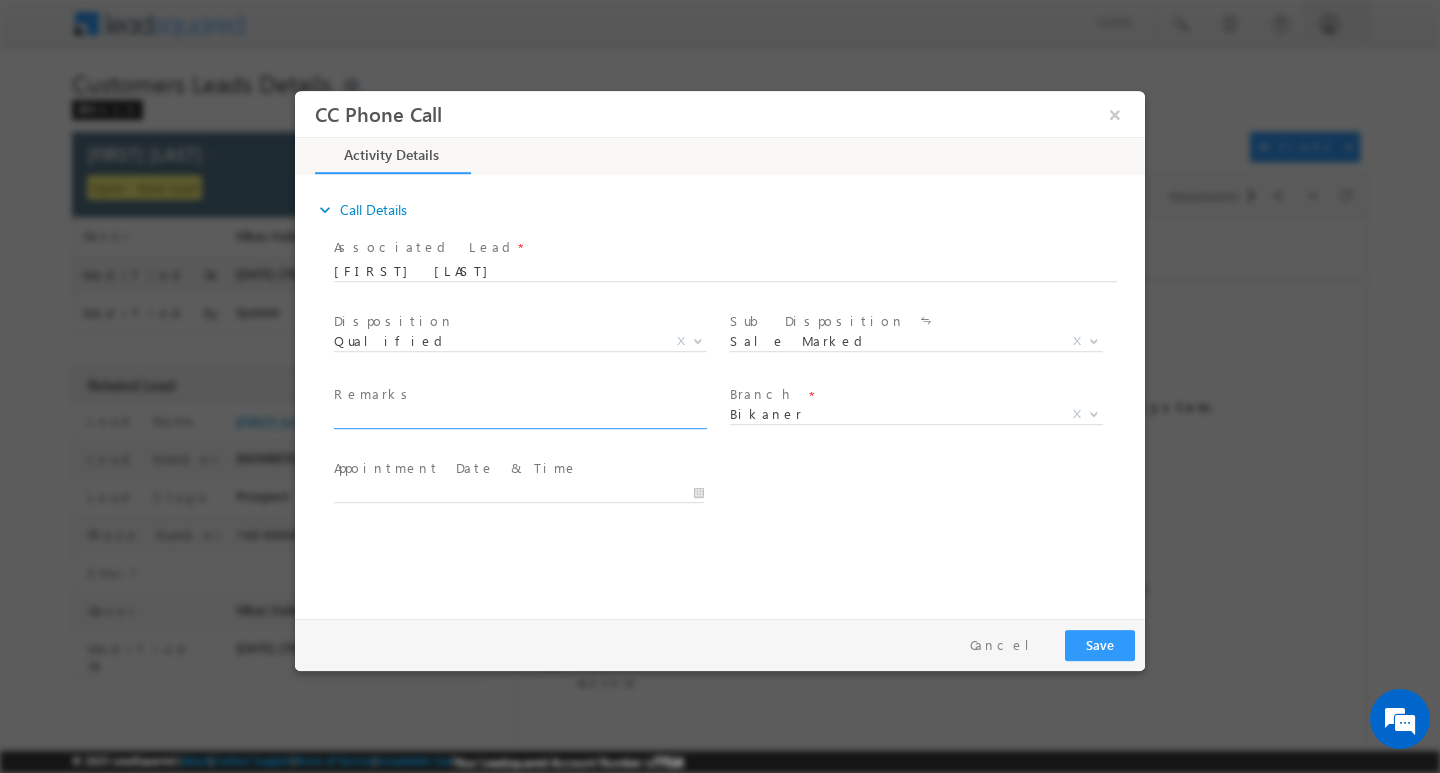 scroll, scrollTop: 0, scrollLeft: 0, axis: both 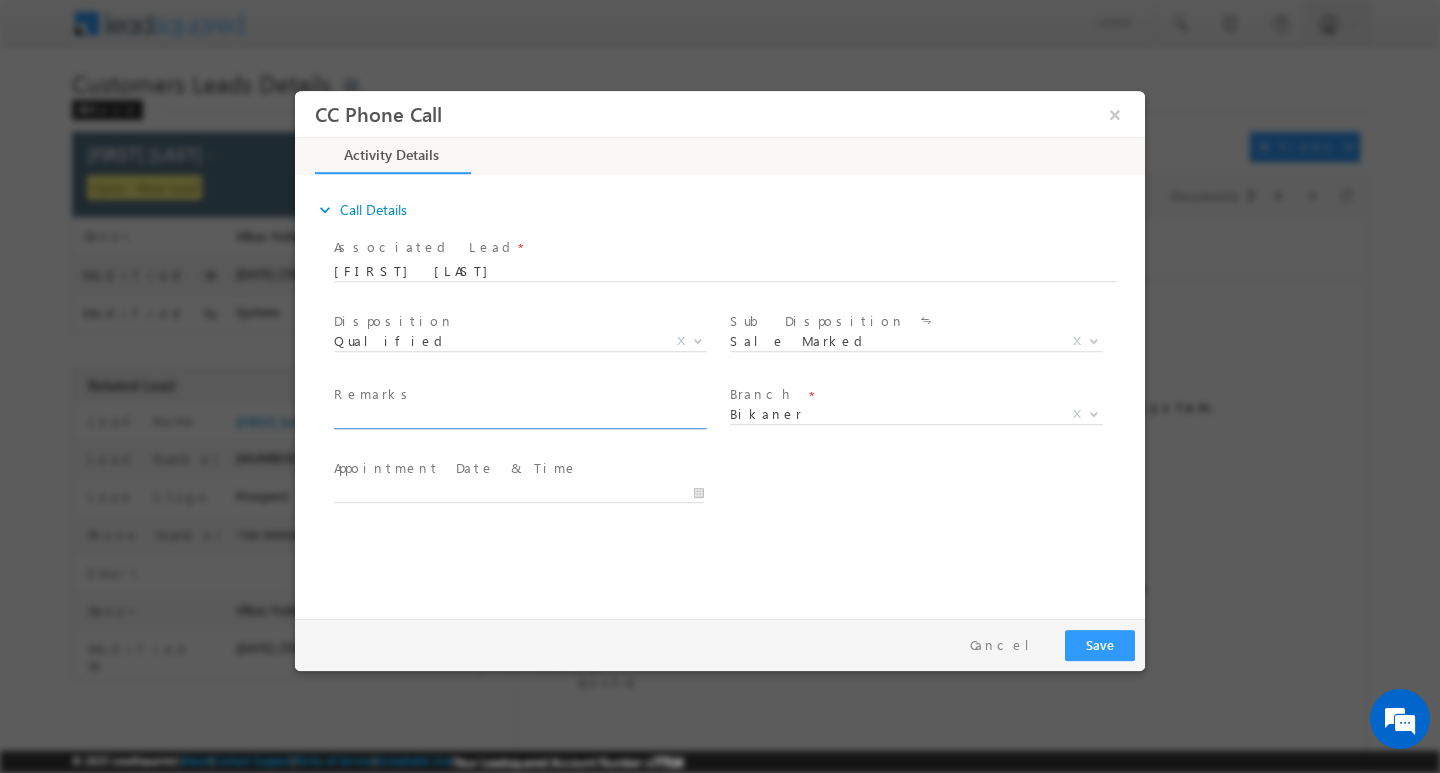 click at bounding box center (519, 418) 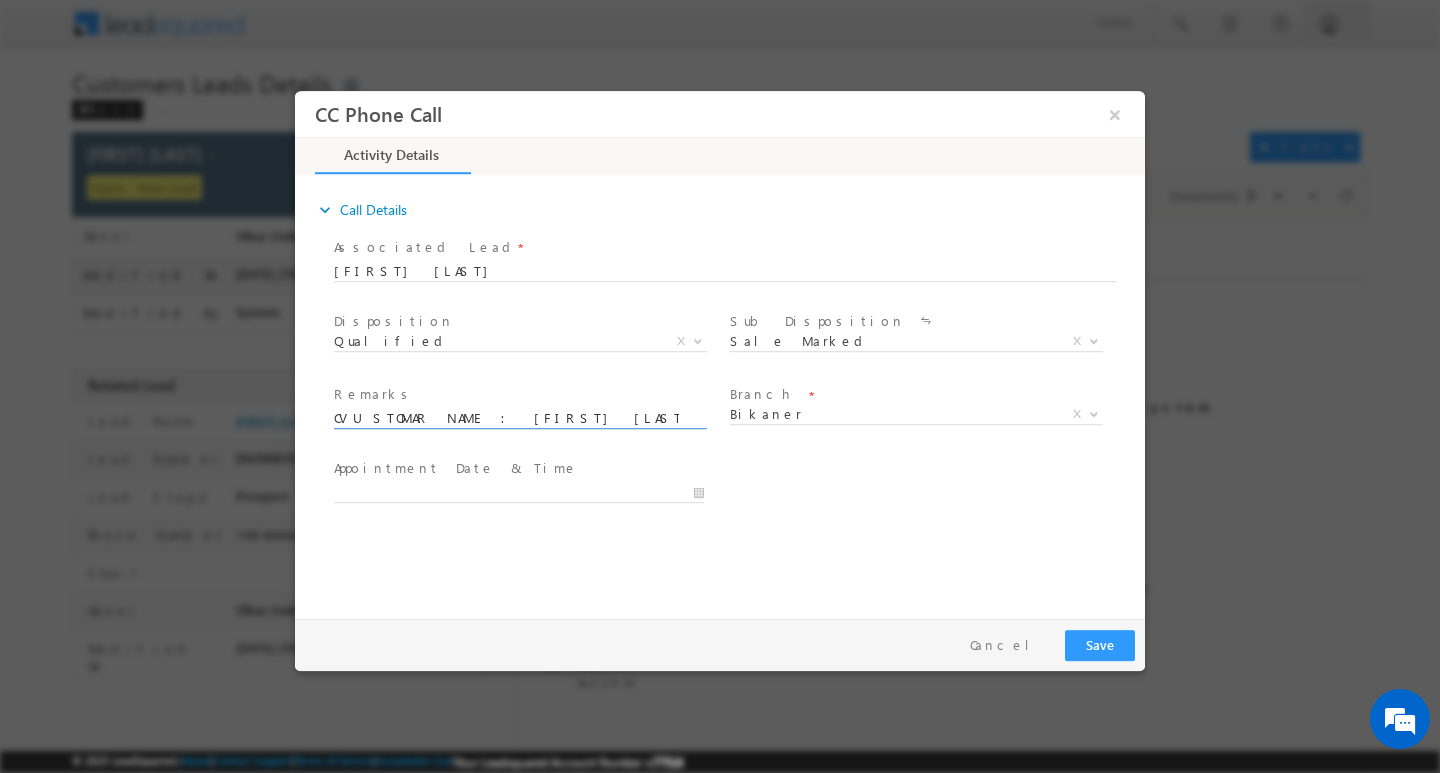 scroll, scrollTop: 0, scrollLeft: 991, axis: horizontal 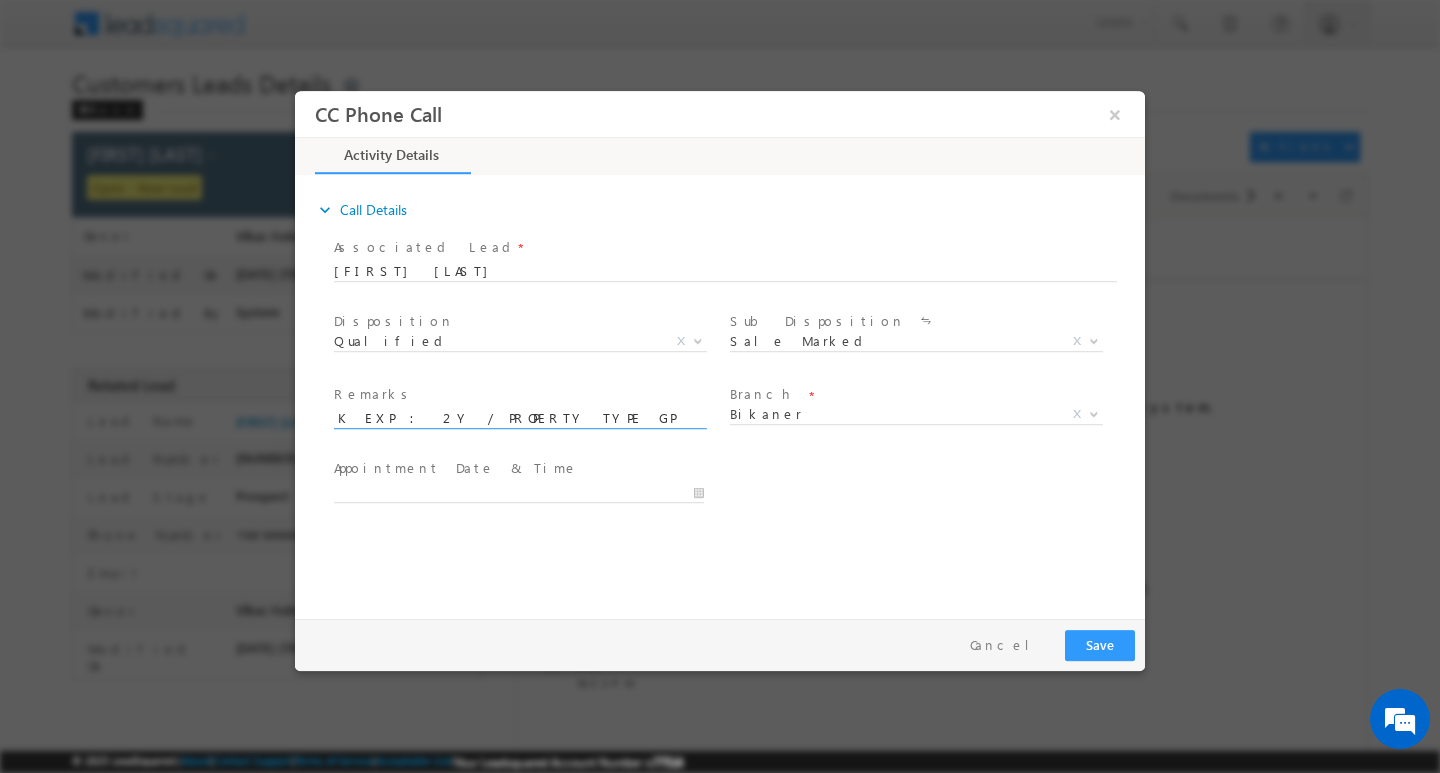 type on "CVUSTOMAR NAME : KISHANA RAM : AG 40Y / B / SELF EMPLOYED / MOTHE INCOME 1.5L / WORK EXP : 2Y / PROPERTY TYPE GP : LOAN TYPE : CONSTUCTION : LOAN AMOUNT : 70L : ADD  CHHATYARGARH / NEAREST PNCHAITA  N" 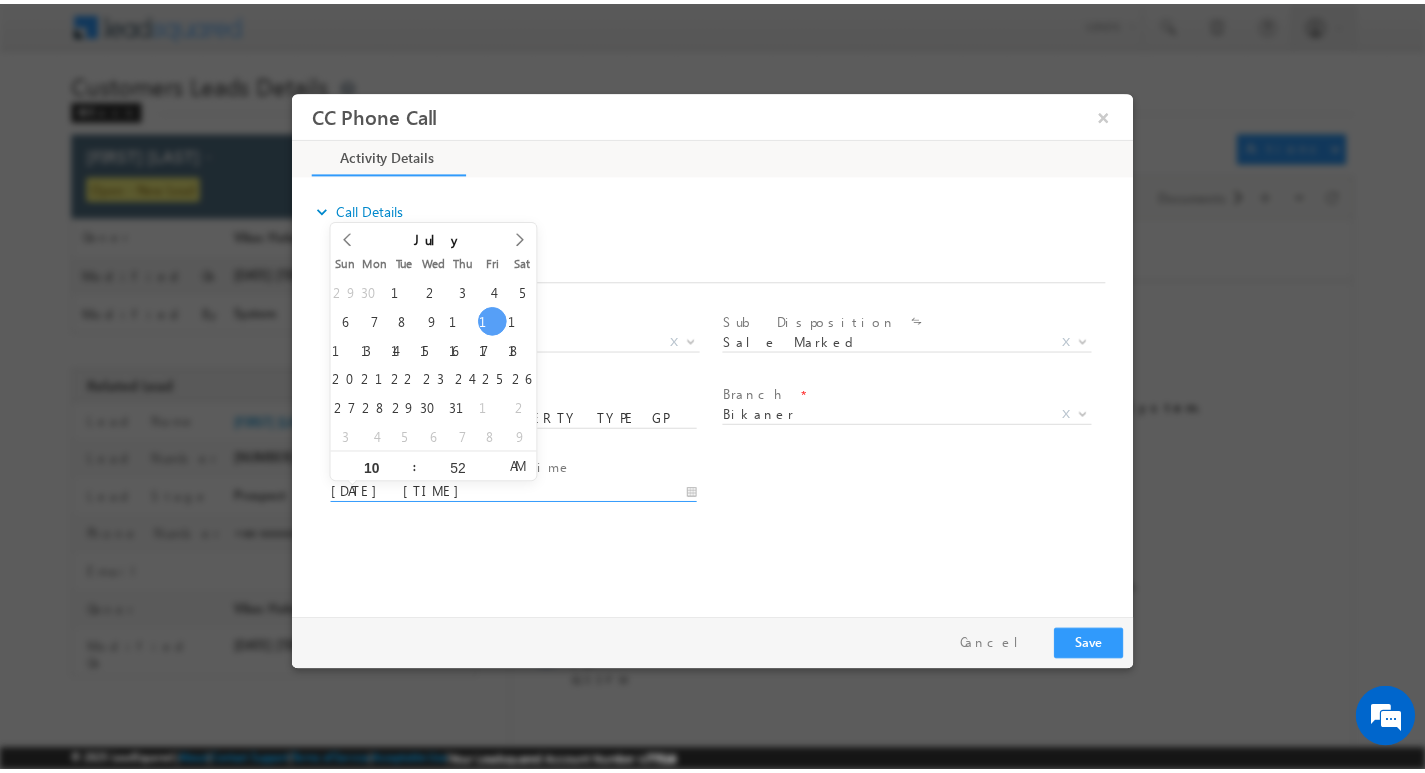 scroll, scrollTop: 0, scrollLeft: 0, axis: both 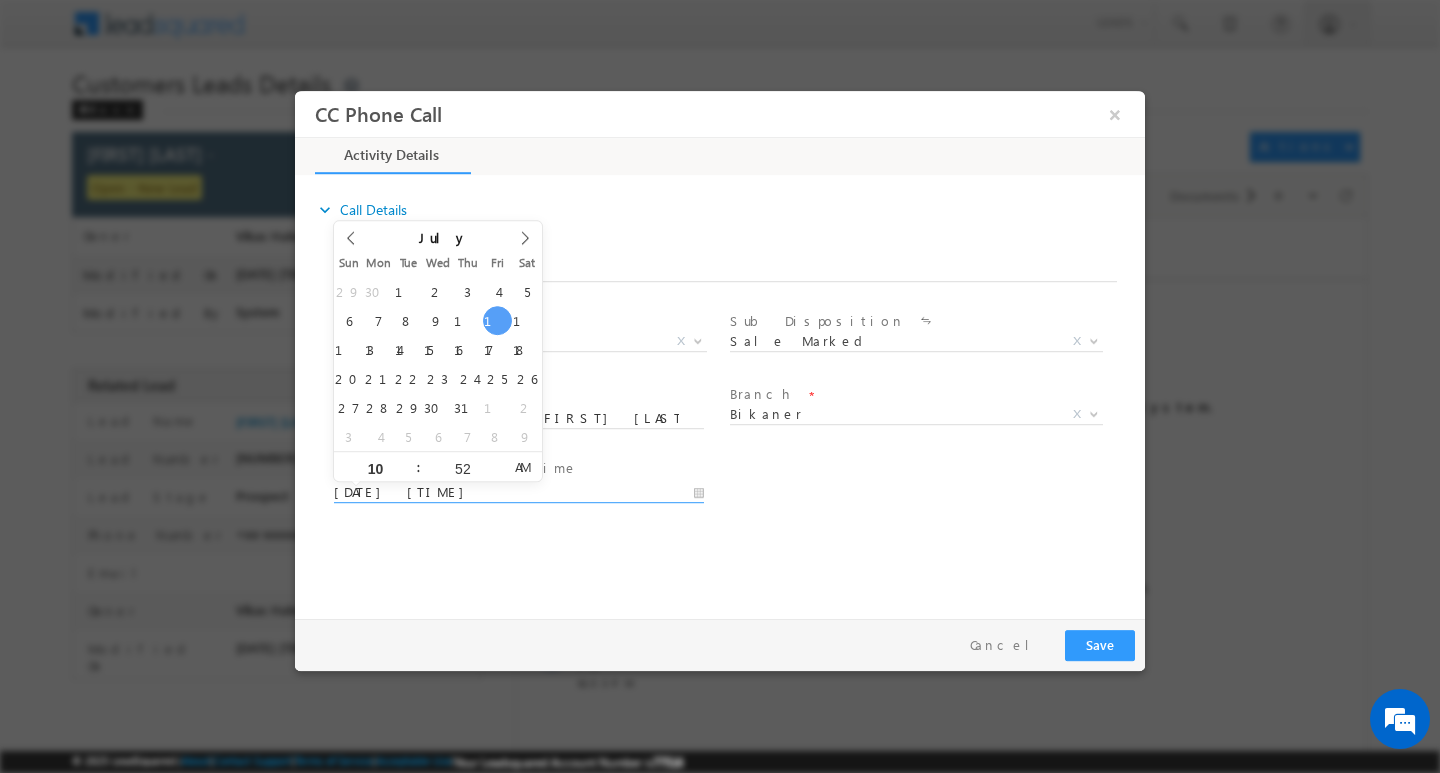 click on "07/11/2025 10:52 AM" at bounding box center [519, 492] 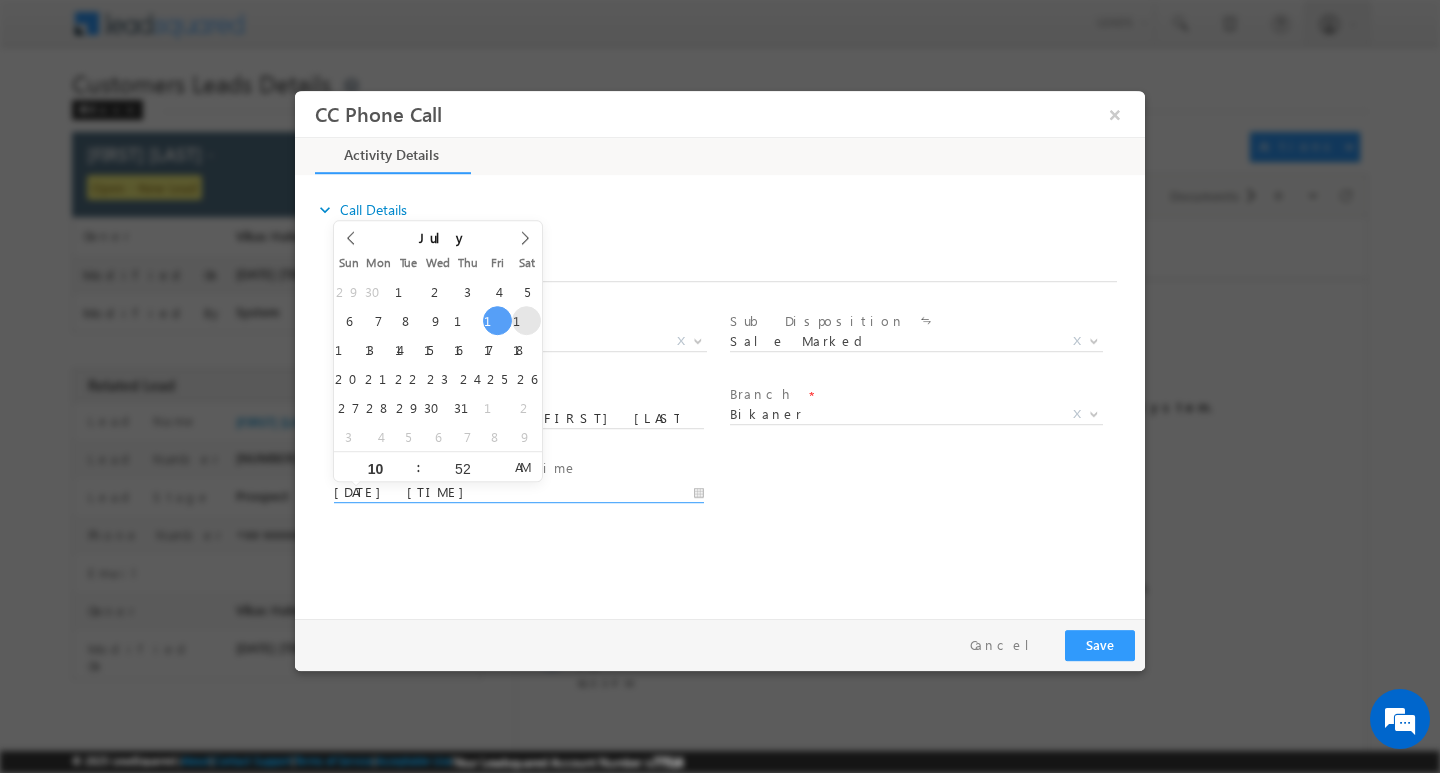 type on "07/12/2025 10:52 AM" 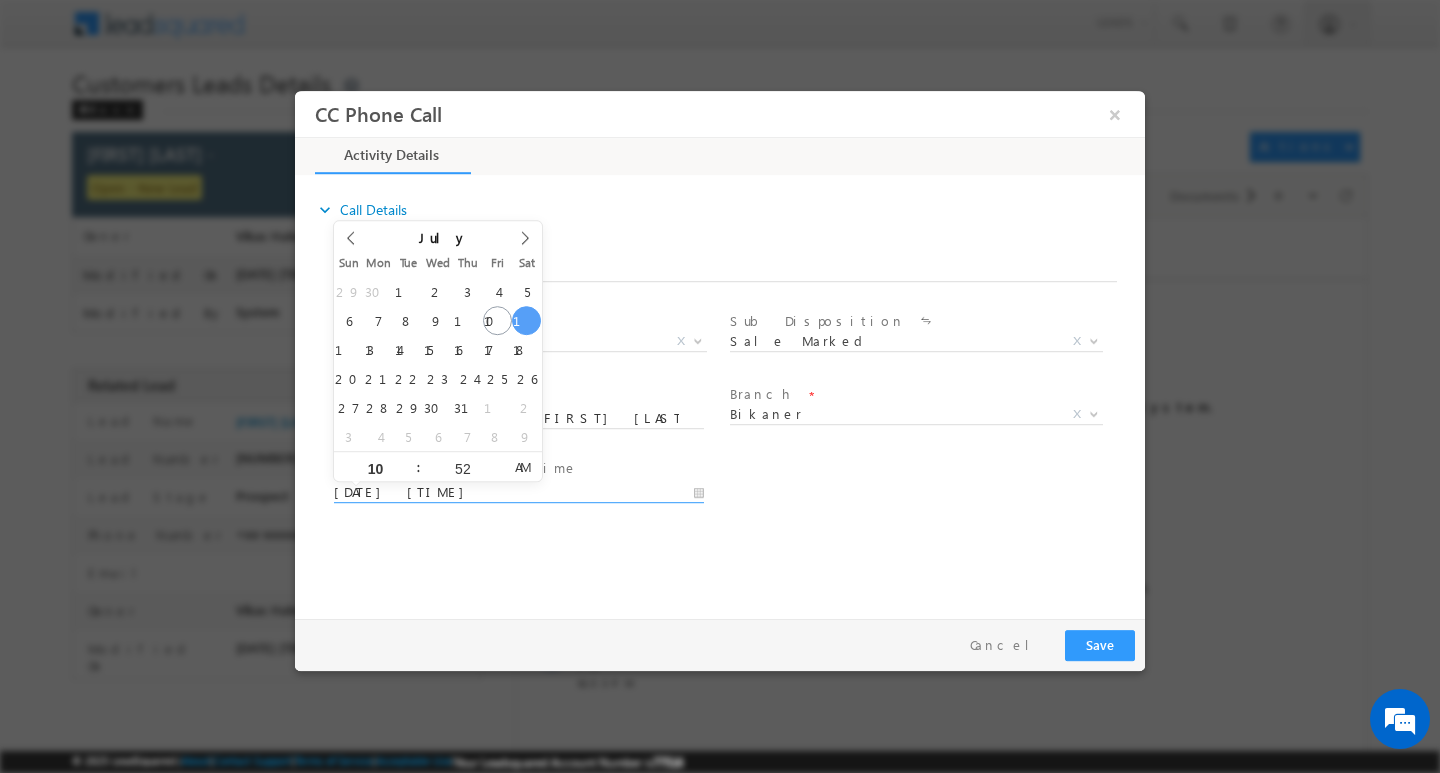 click on "Pay & Save
Save
Cancel" at bounding box center (725, 644) 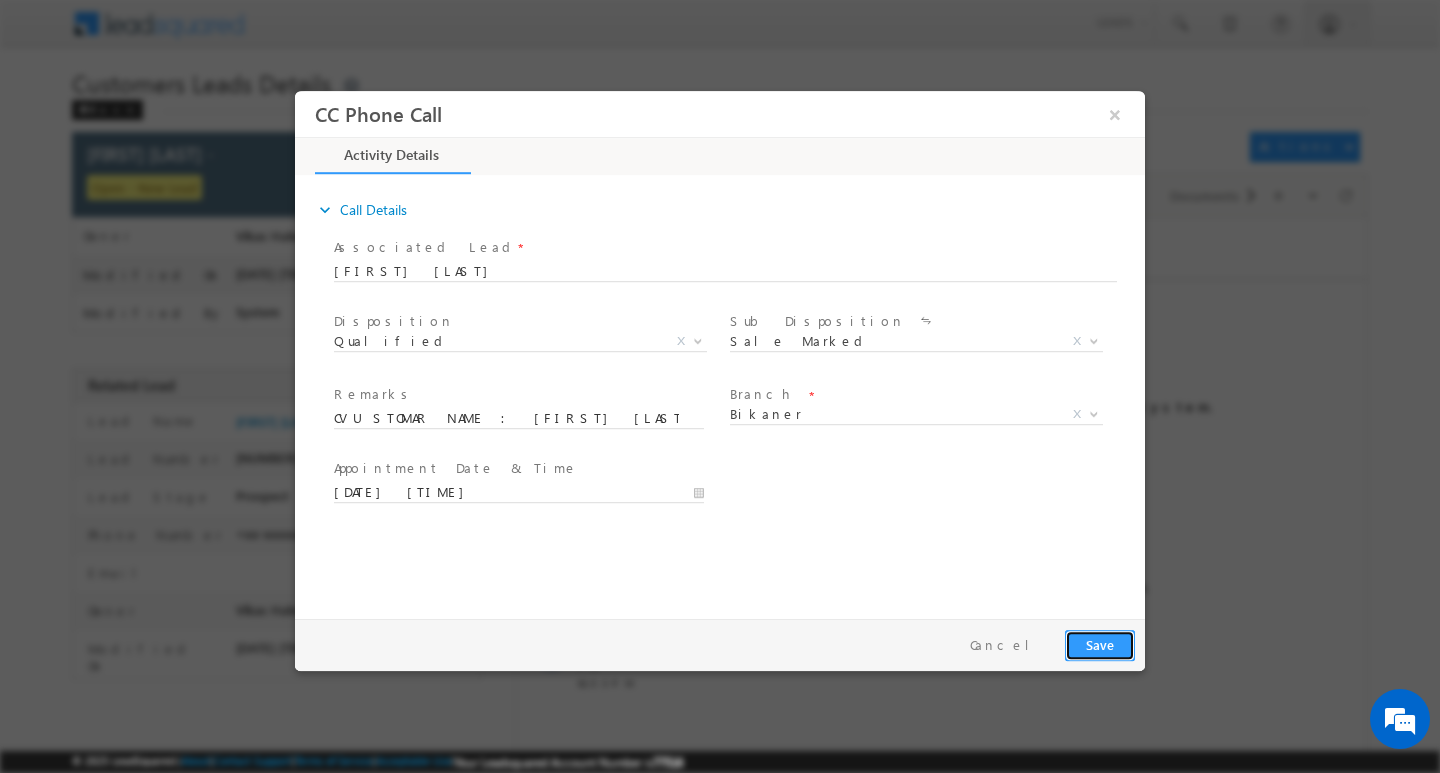 click on "Save" at bounding box center [1100, 644] 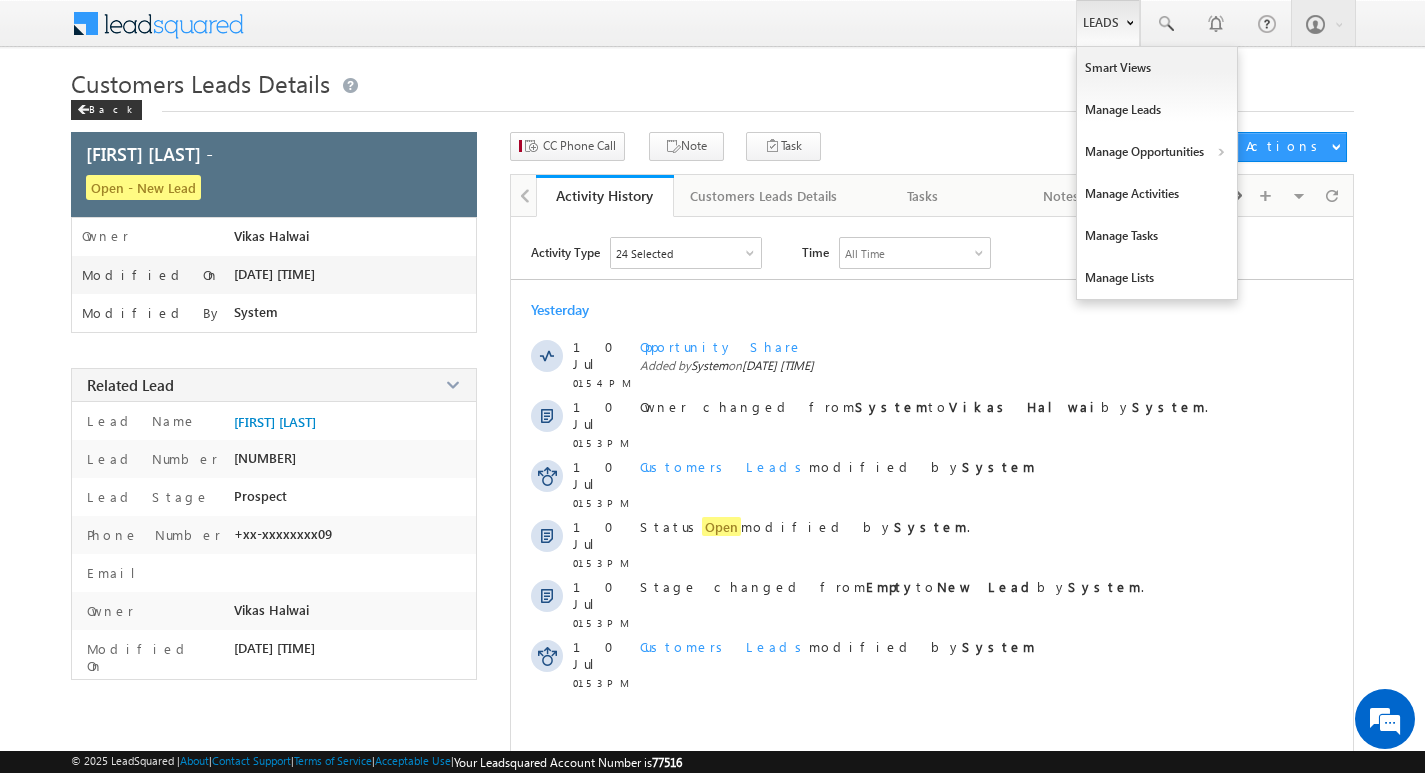 click on "Leads" at bounding box center [1108, 23] 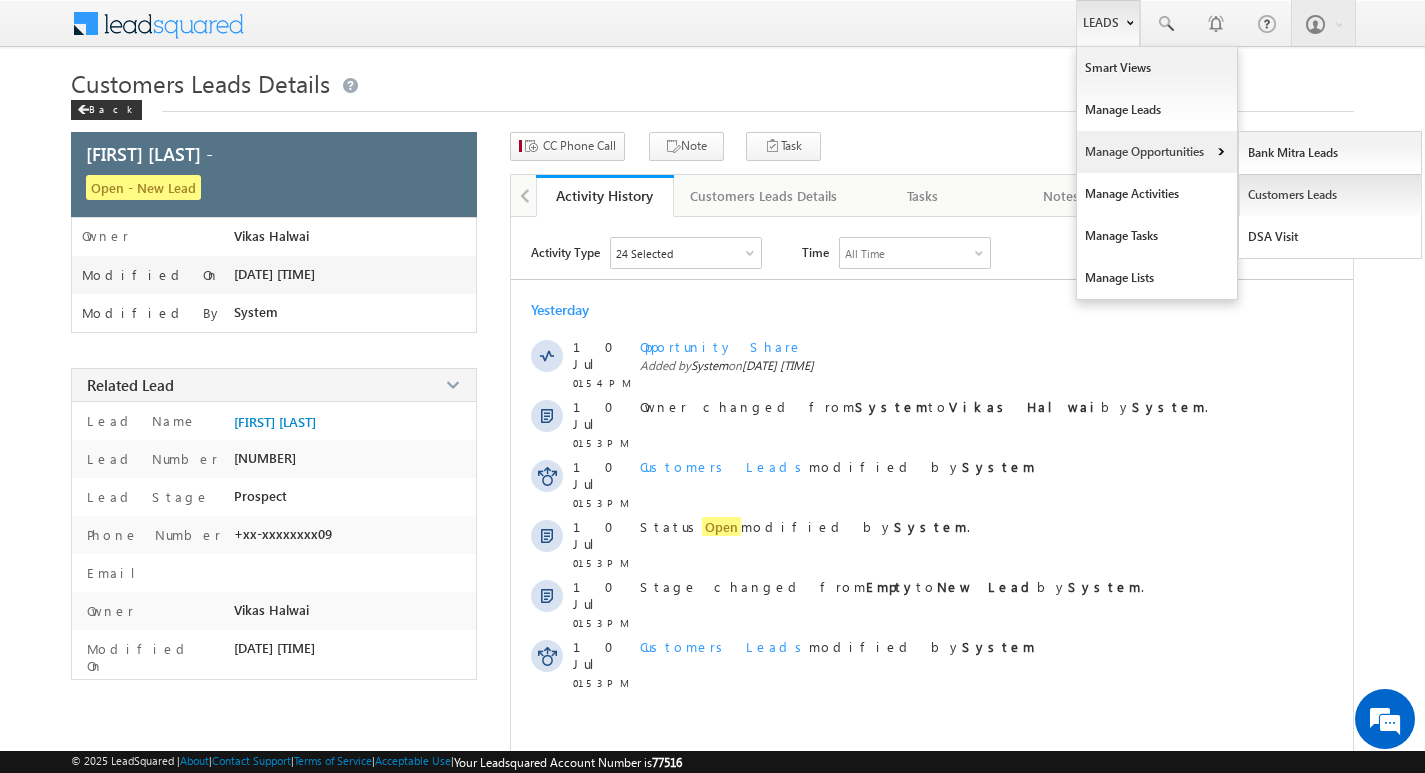 click on "Customers Leads" at bounding box center [1330, 195] 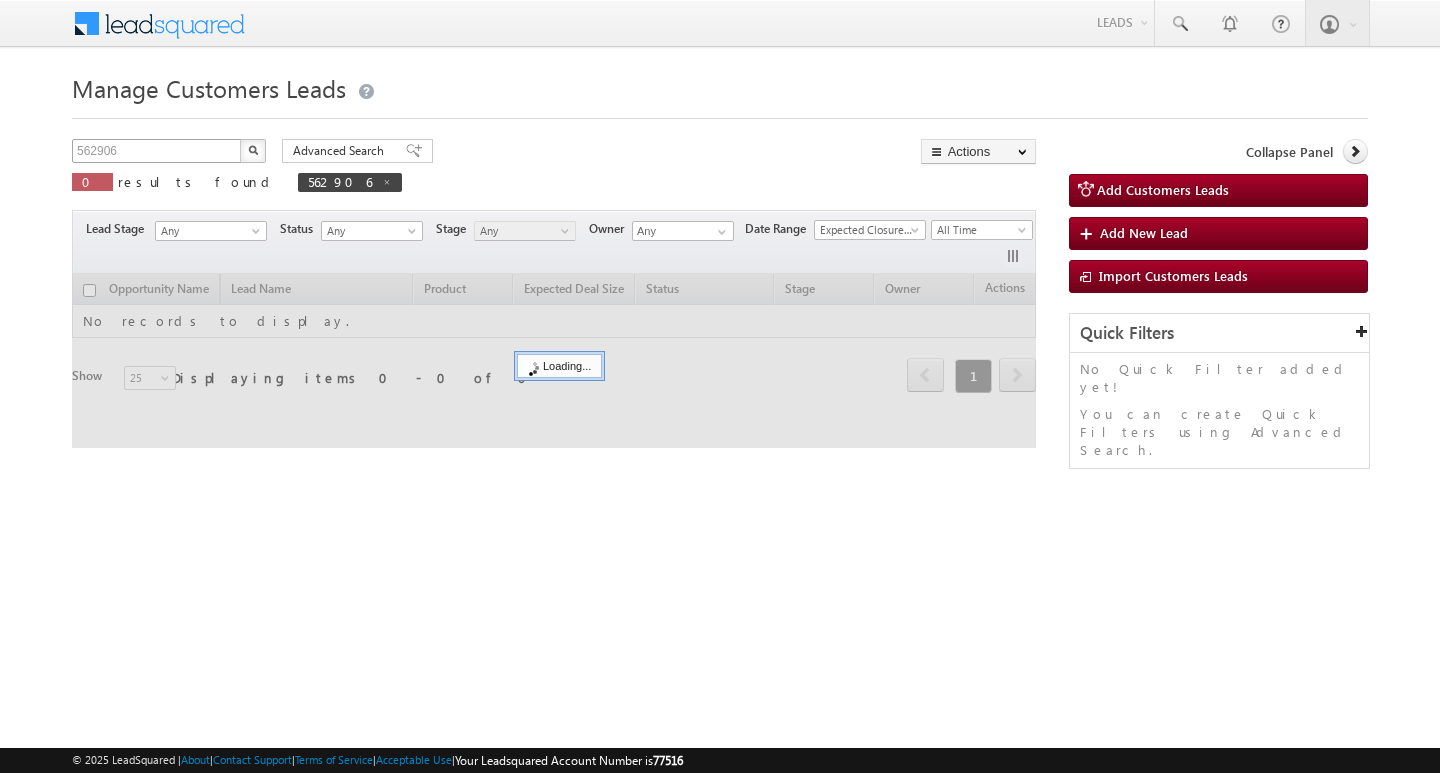 scroll, scrollTop: 0, scrollLeft: 0, axis: both 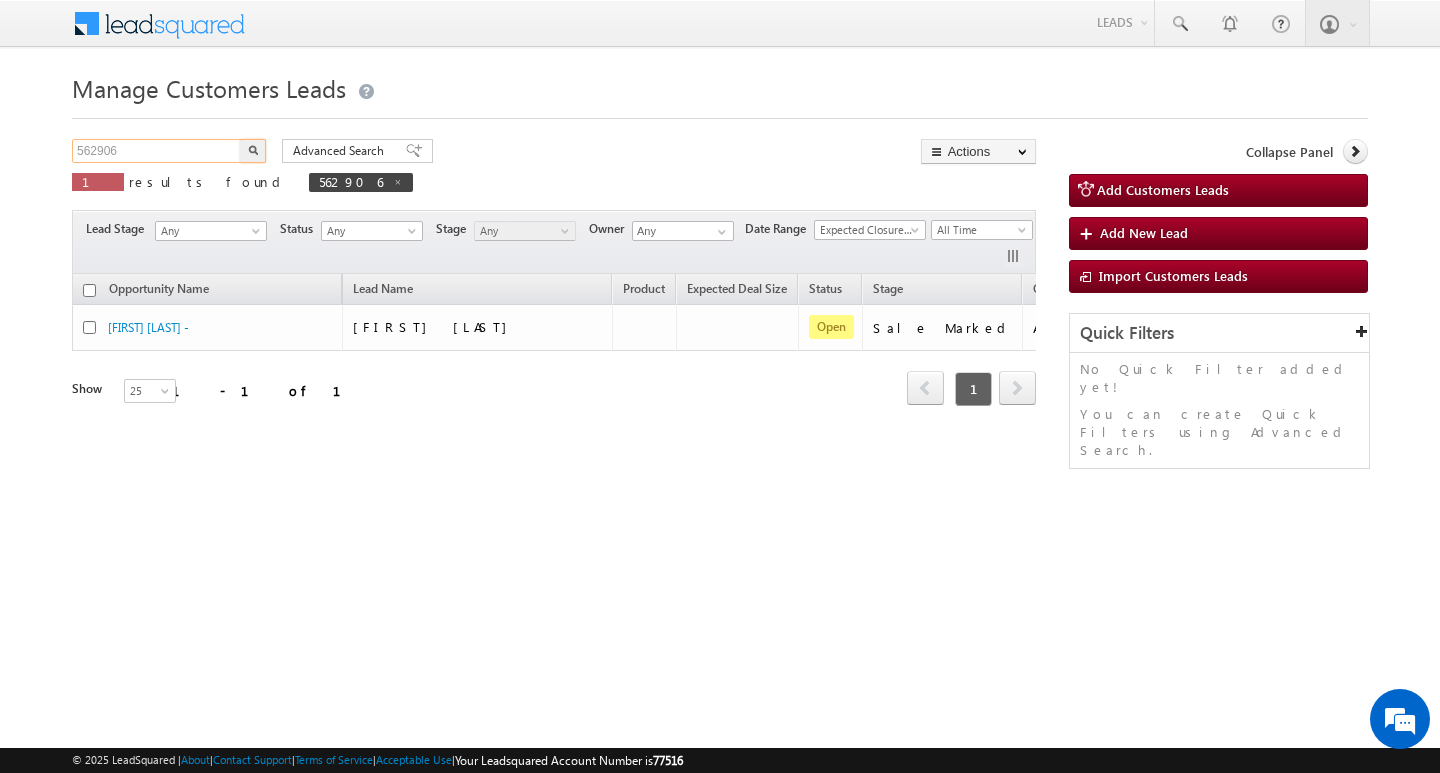 click on "[NUMBER]" at bounding box center [157, 151] 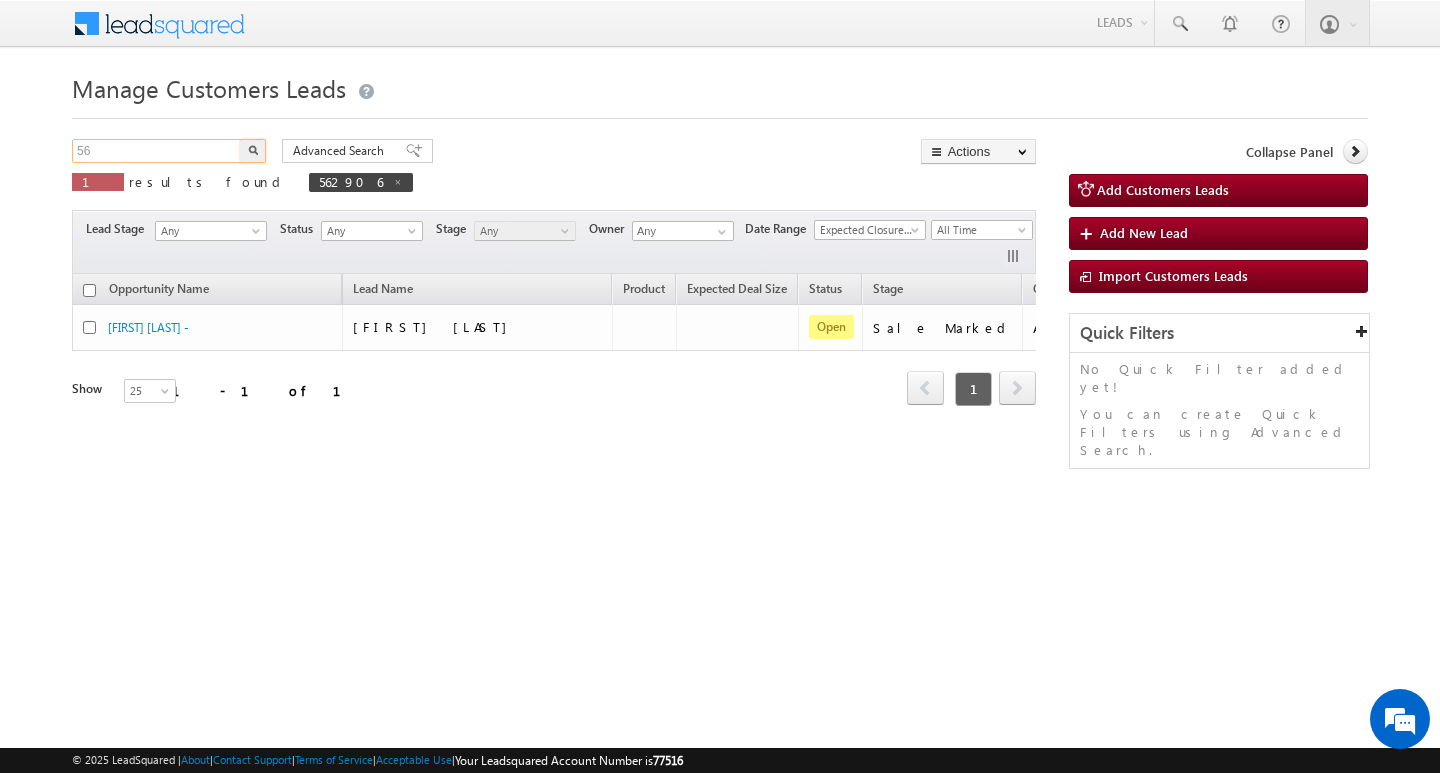 type on "5" 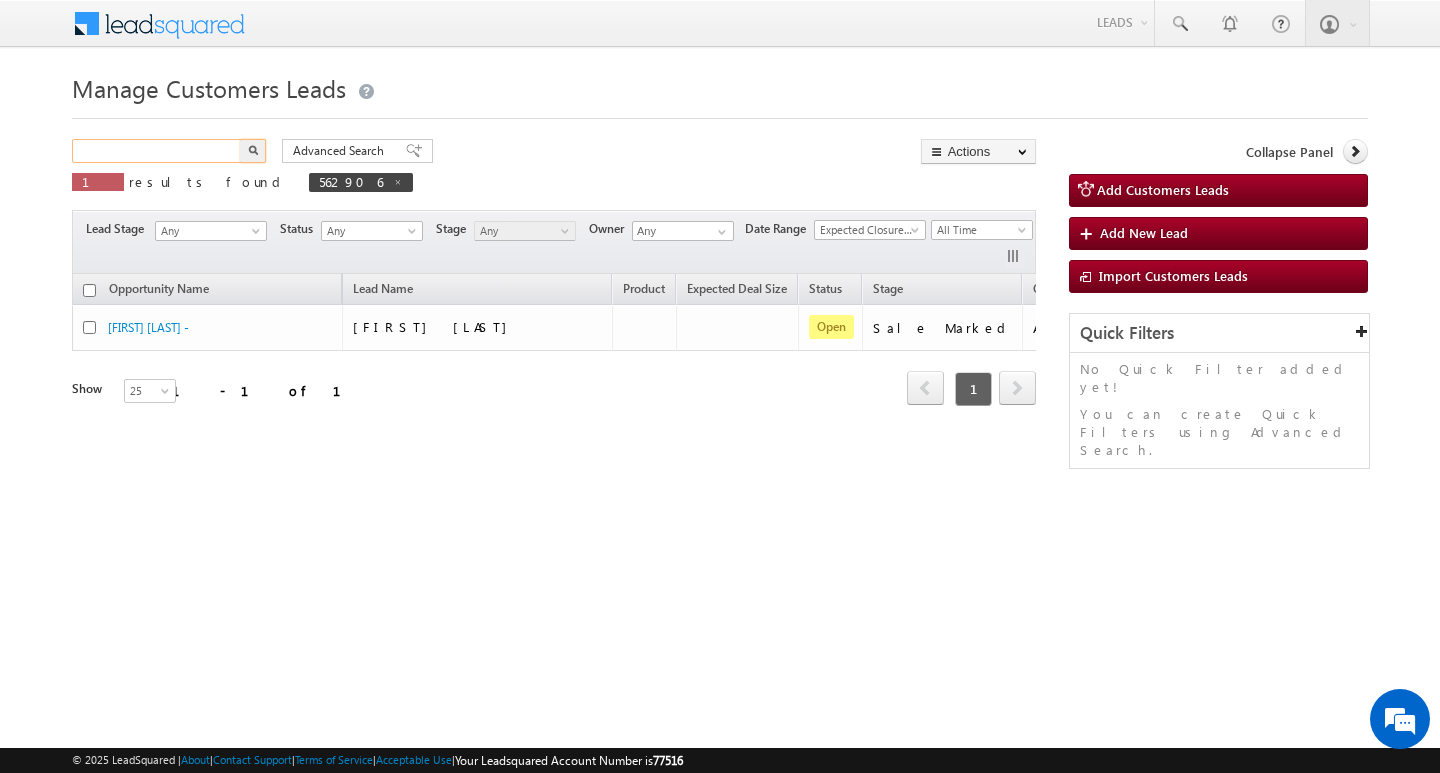 paste on "562714" 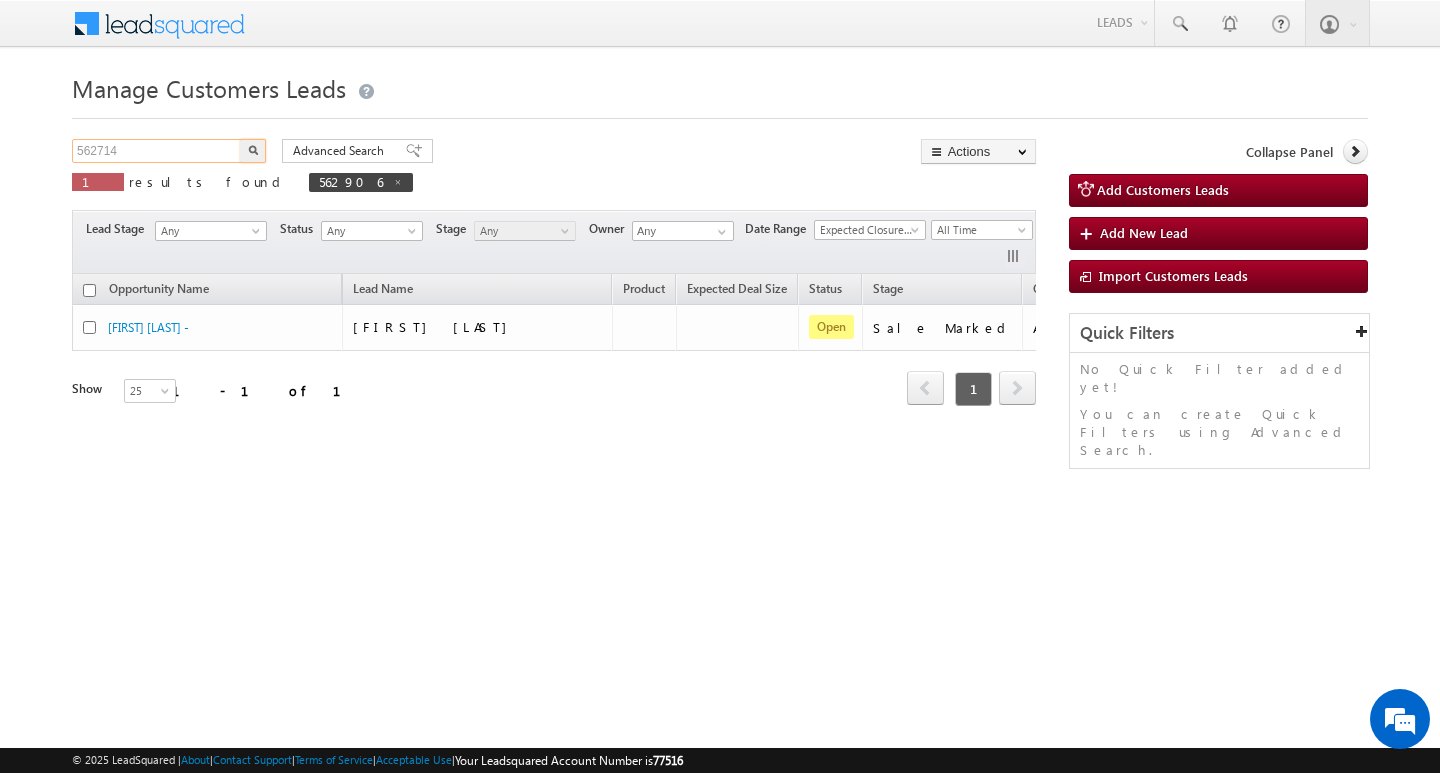 type on "562714" 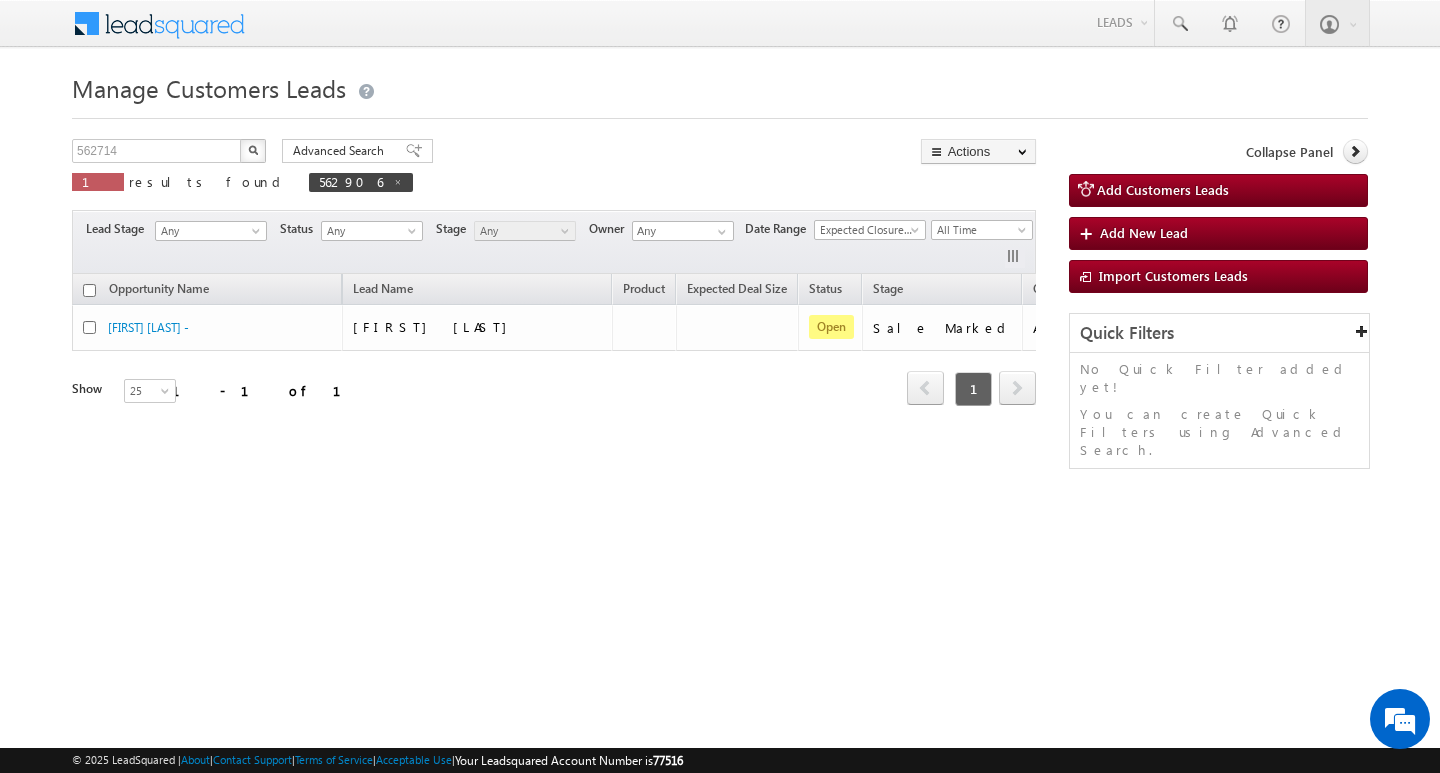 click at bounding box center [253, 151] 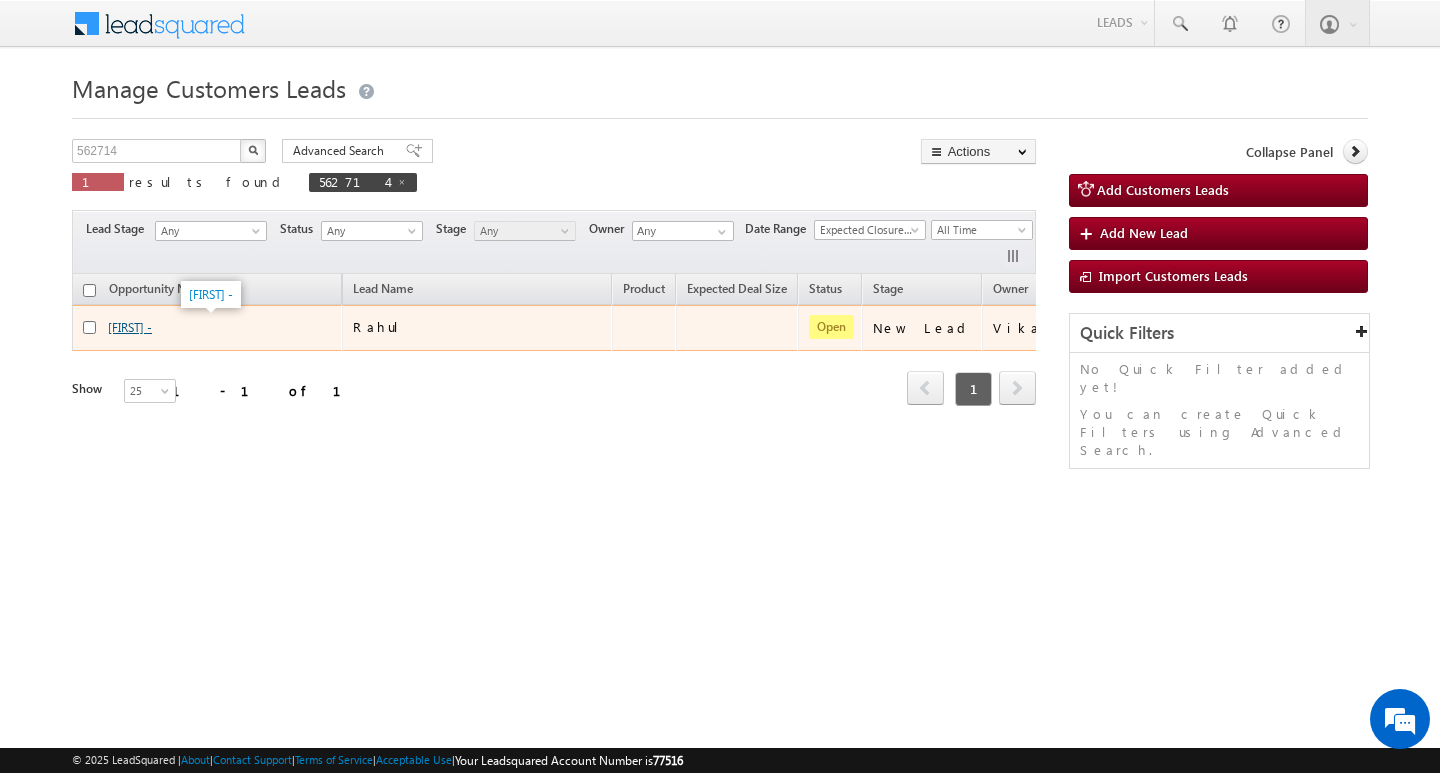 click on "Rahul  -" at bounding box center (130, 327) 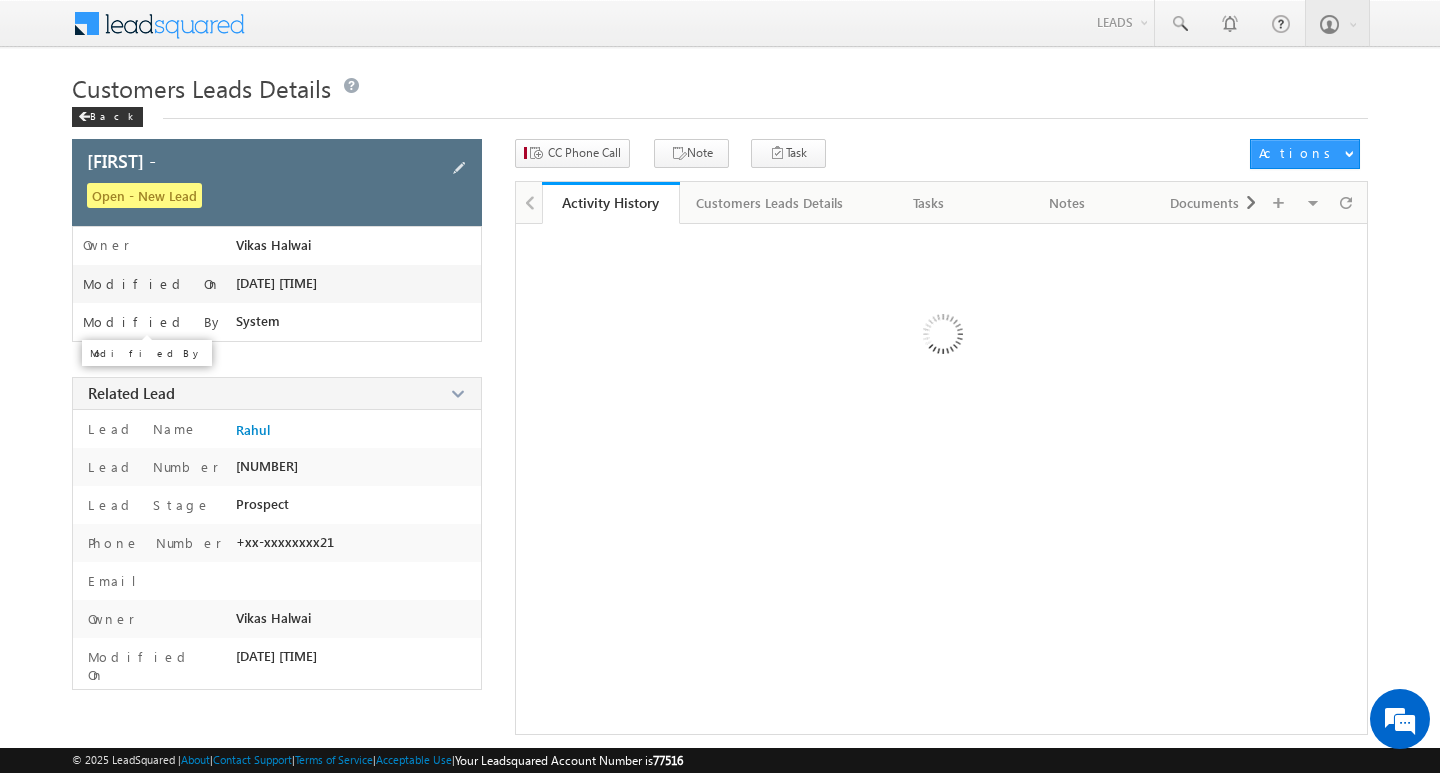 scroll, scrollTop: 0, scrollLeft: 0, axis: both 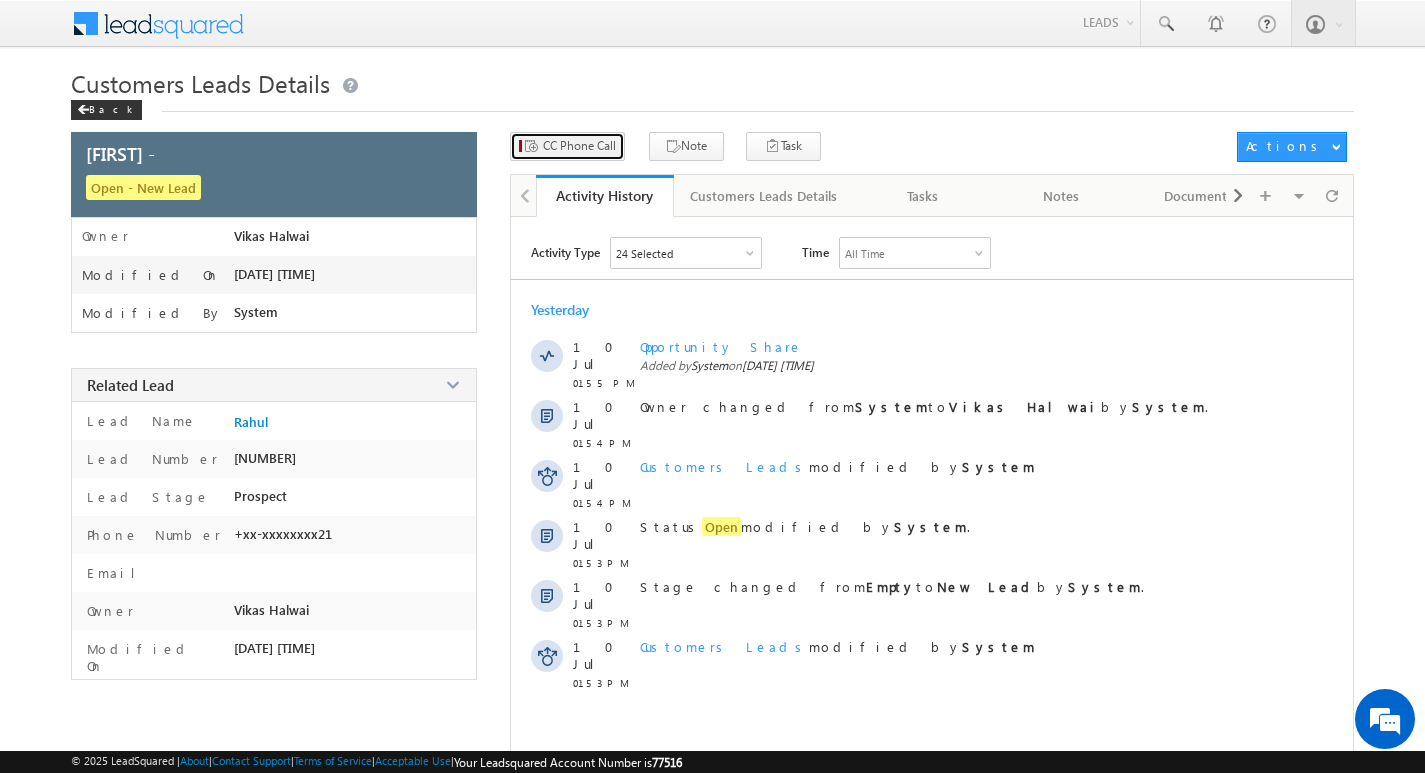 click on "CC Phone Call" at bounding box center (579, 146) 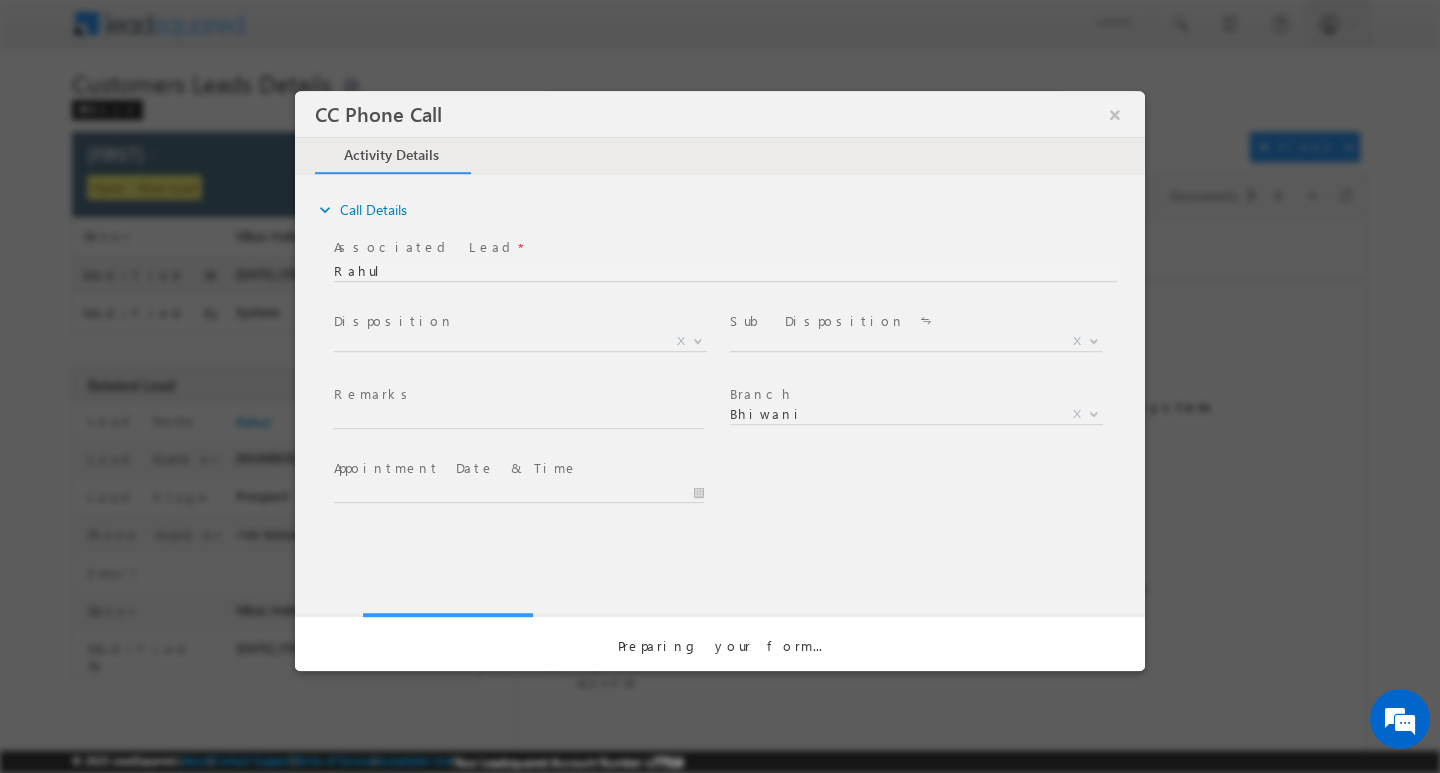 scroll, scrollTop: 0, scrollLeft: 0, axis: both 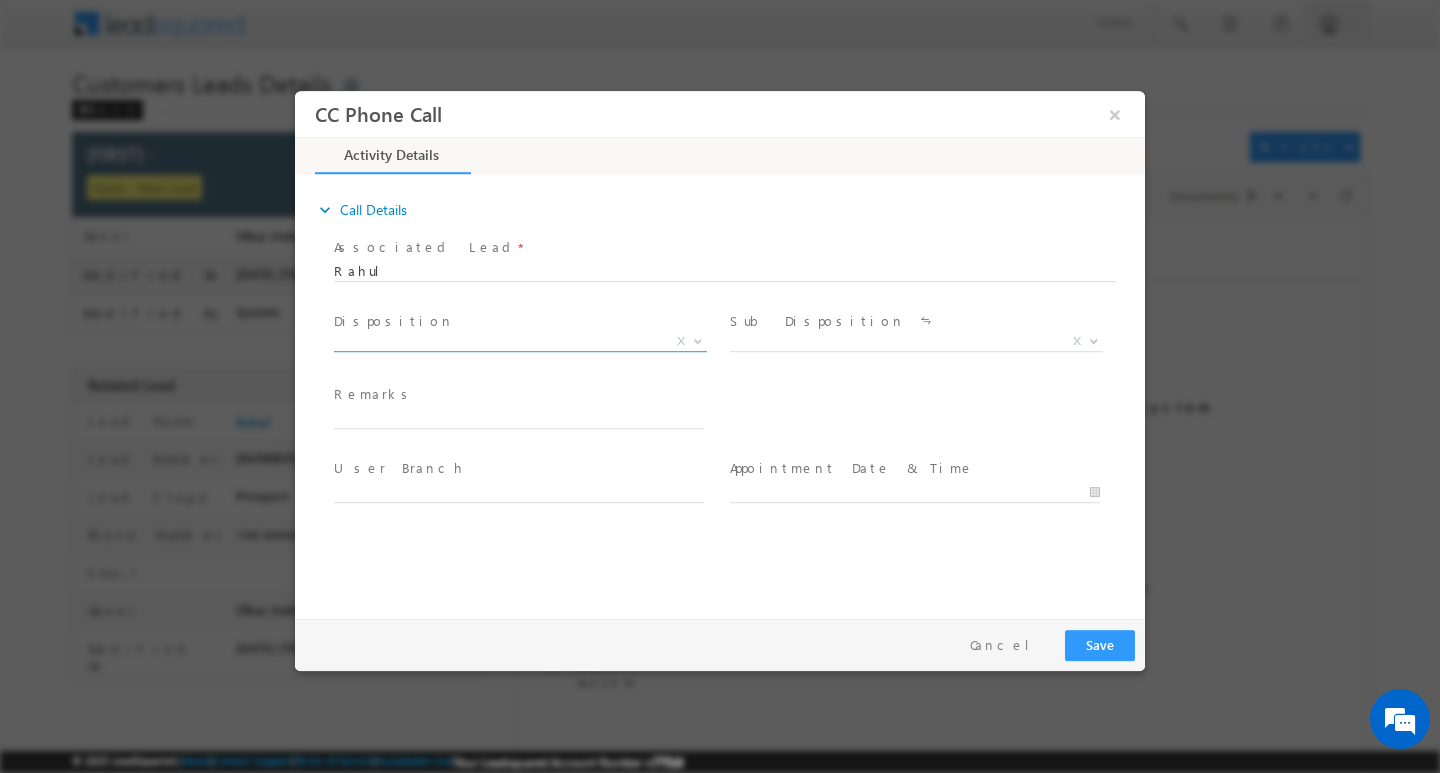 click at bounding box center [698, 339] 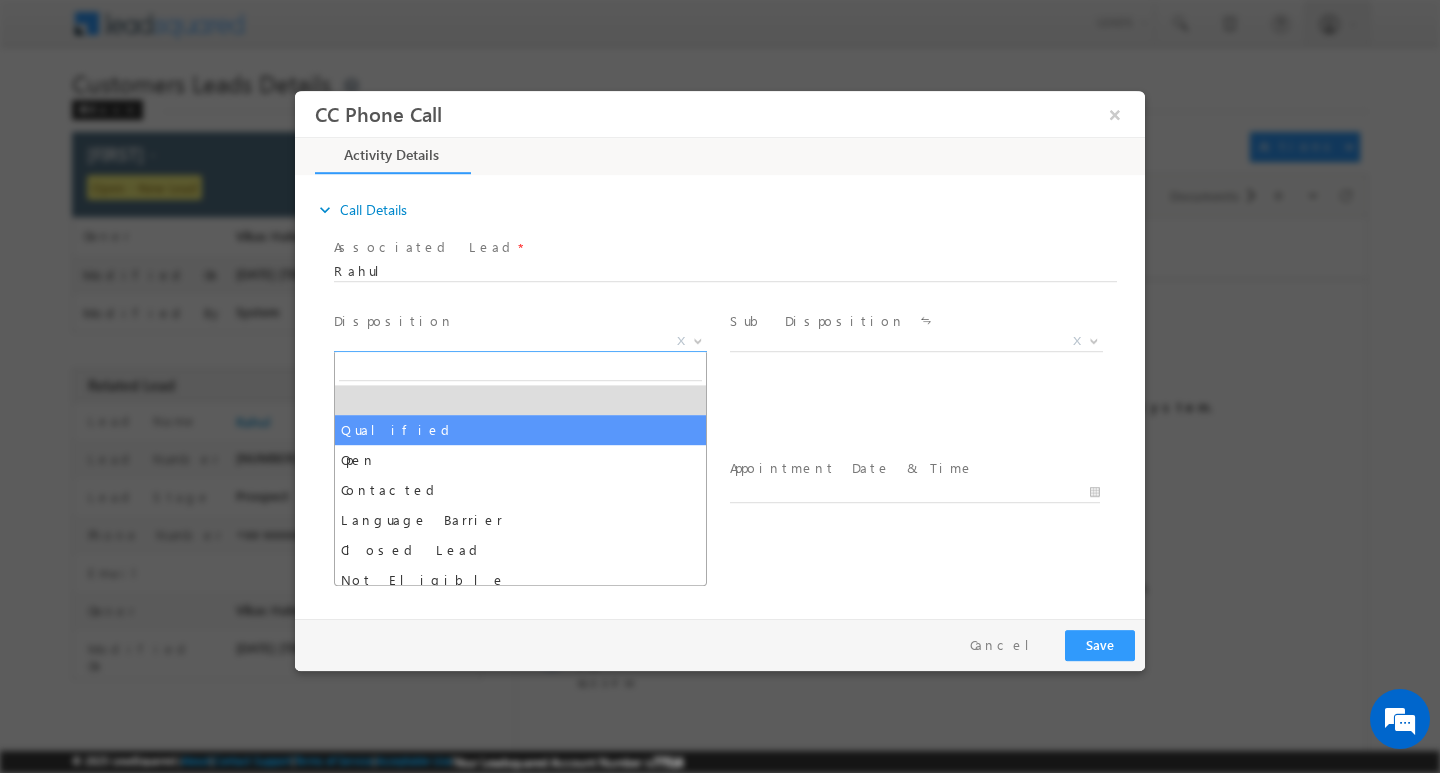 select on "Qualified" 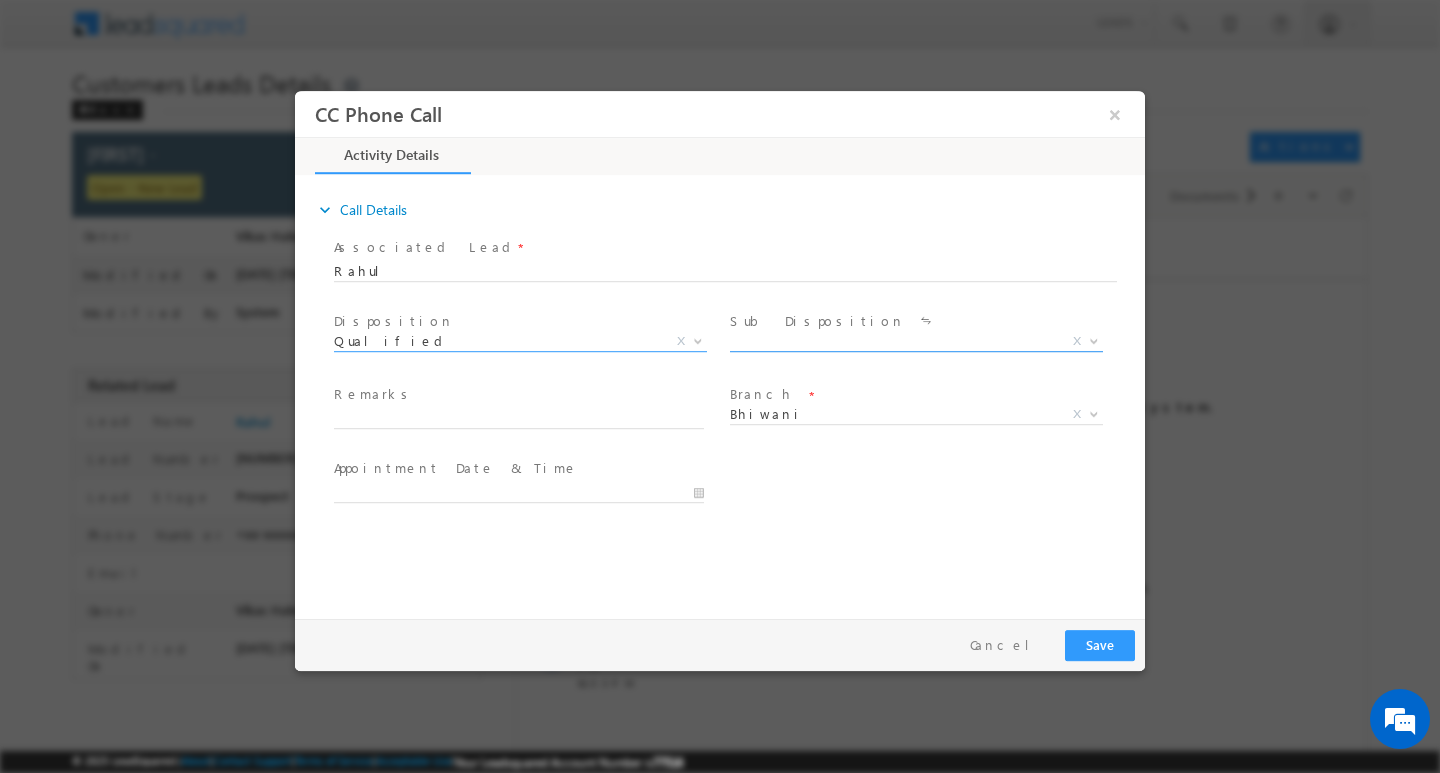 click at bounding box center [1092, 340] 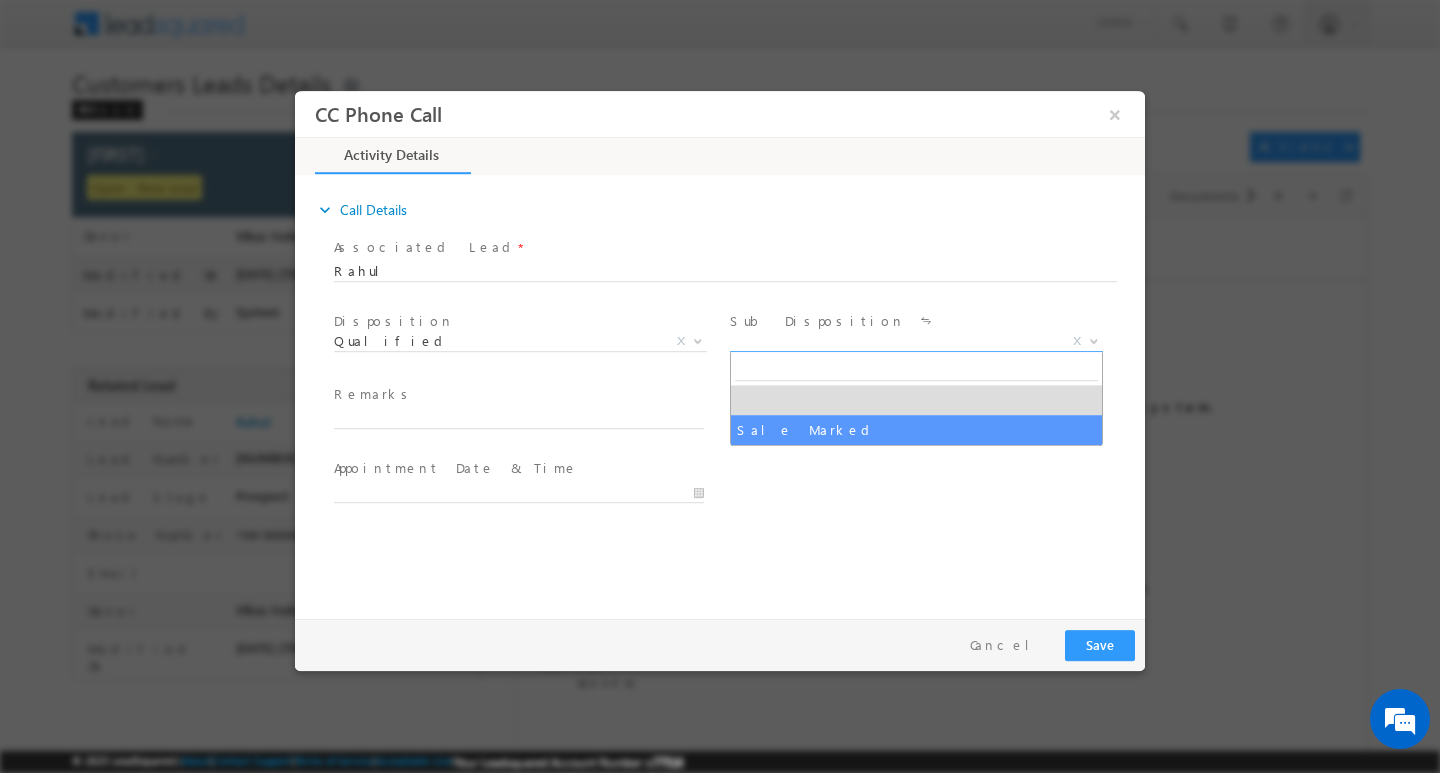 drag, startPoint x: 1002, startPoint y: 422, endPoint x: 845, endPoint y: 431, distance: 157.25775 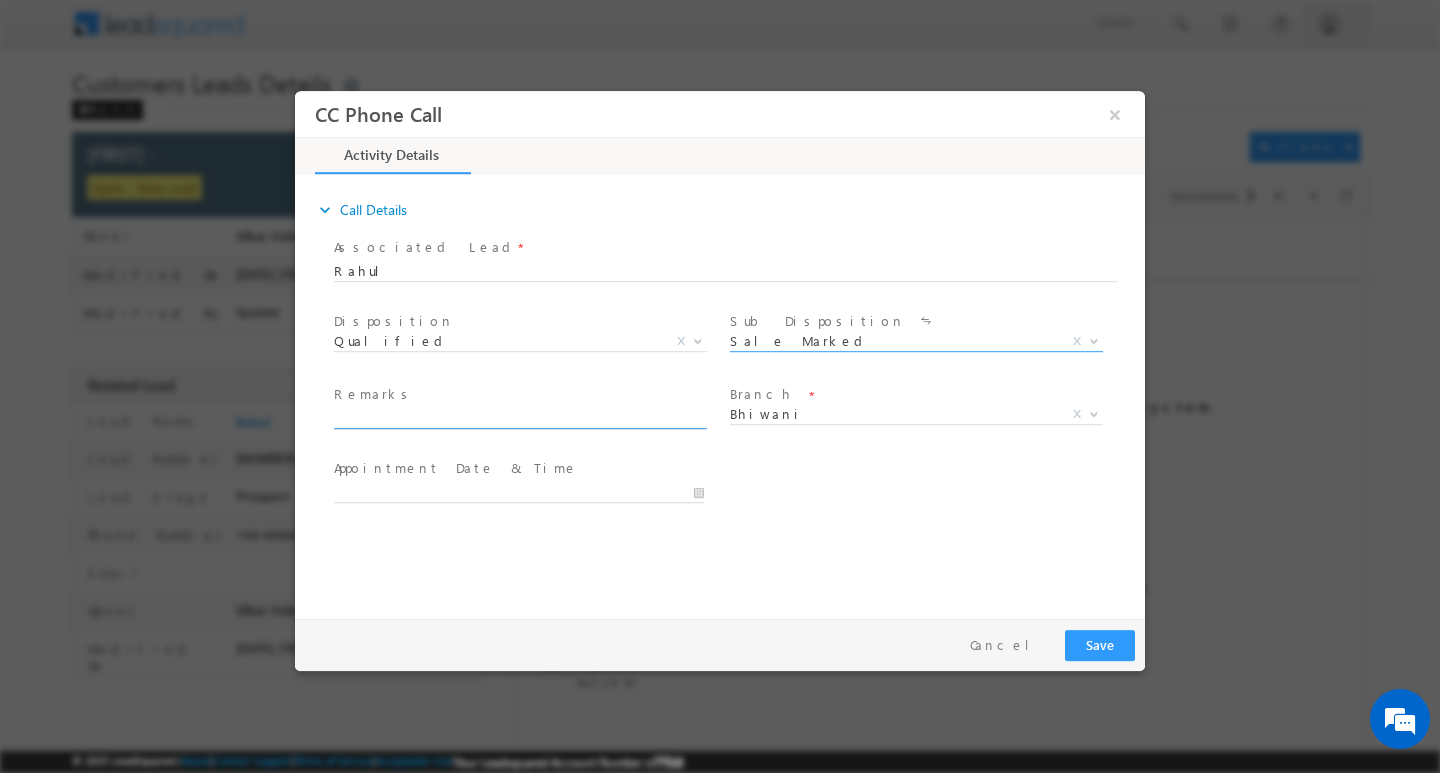 click at bounding box center (519, 418) 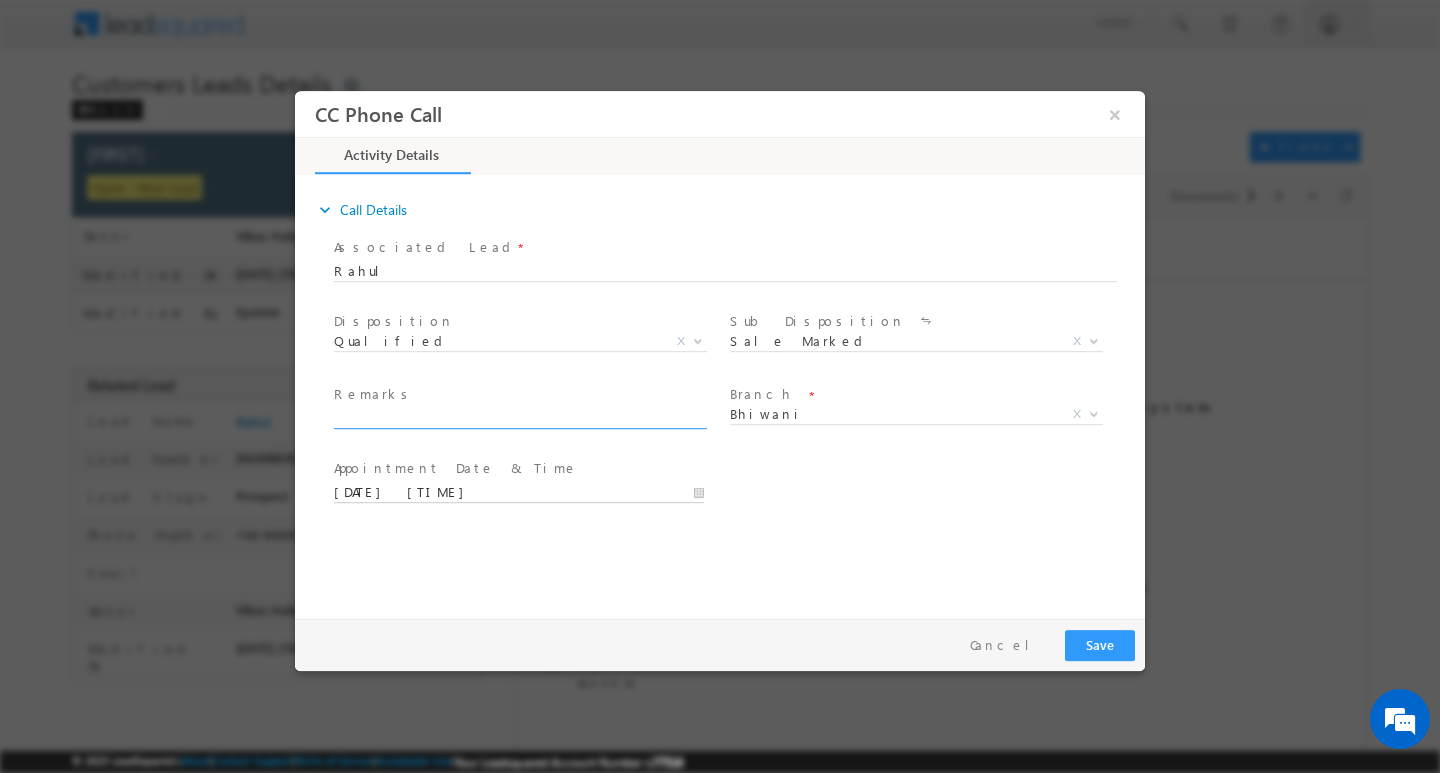 click on "[DATE] [TIME]" at bounding box center (519, 492) 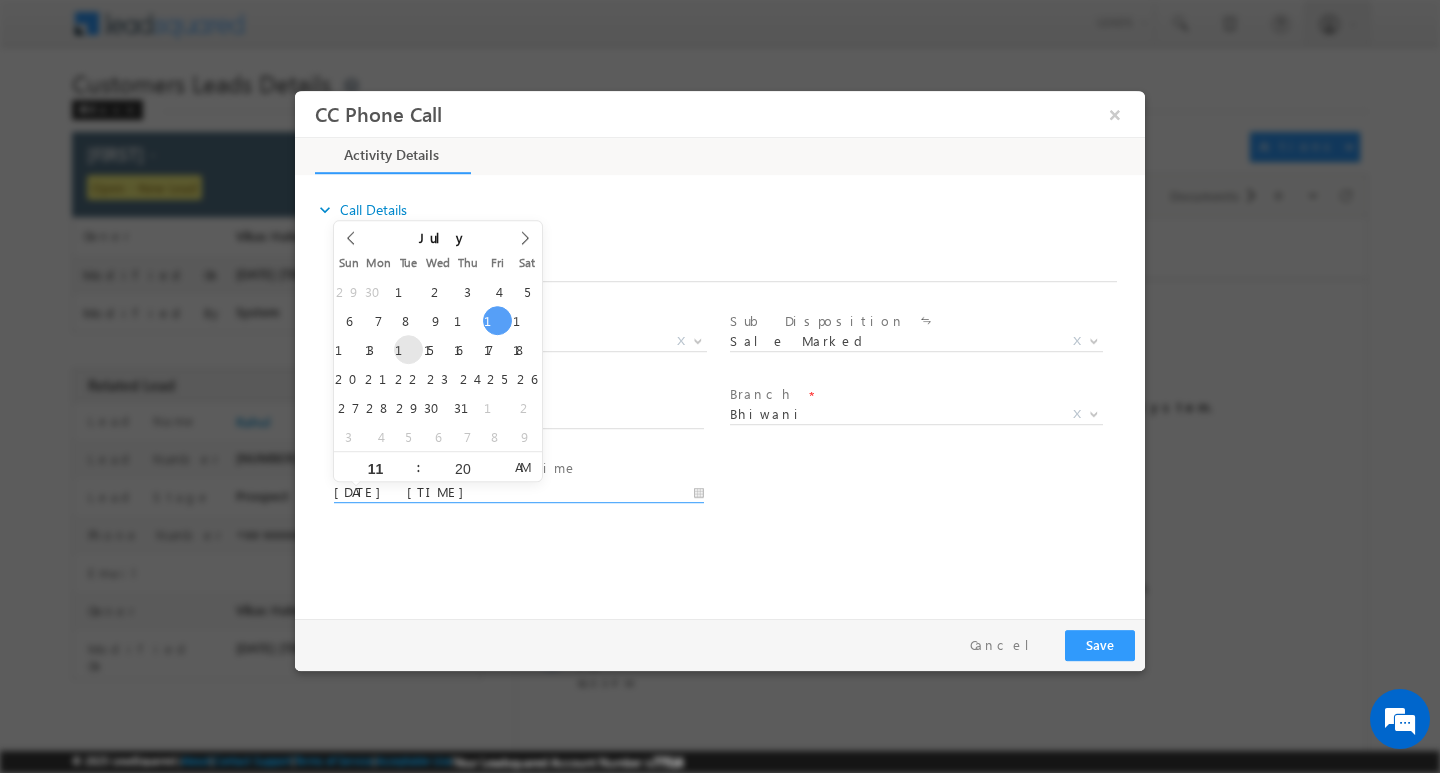 scroll, scrollTop: 0, scrollLeft: 0, axis: both 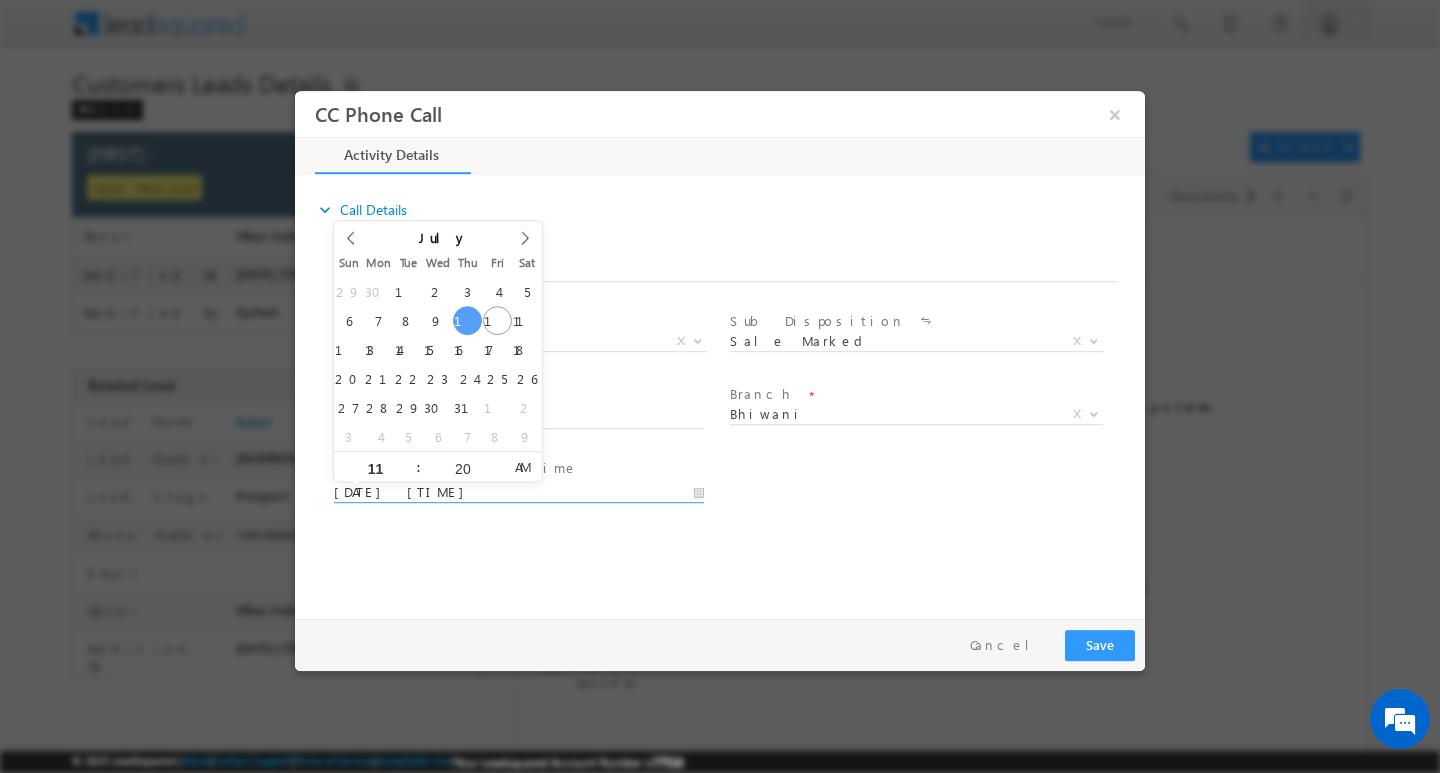click on "expand_more Call Details
Associated Lead * [FIRST] [LAST] Yes   No
*" at bounding box center (725, 393) 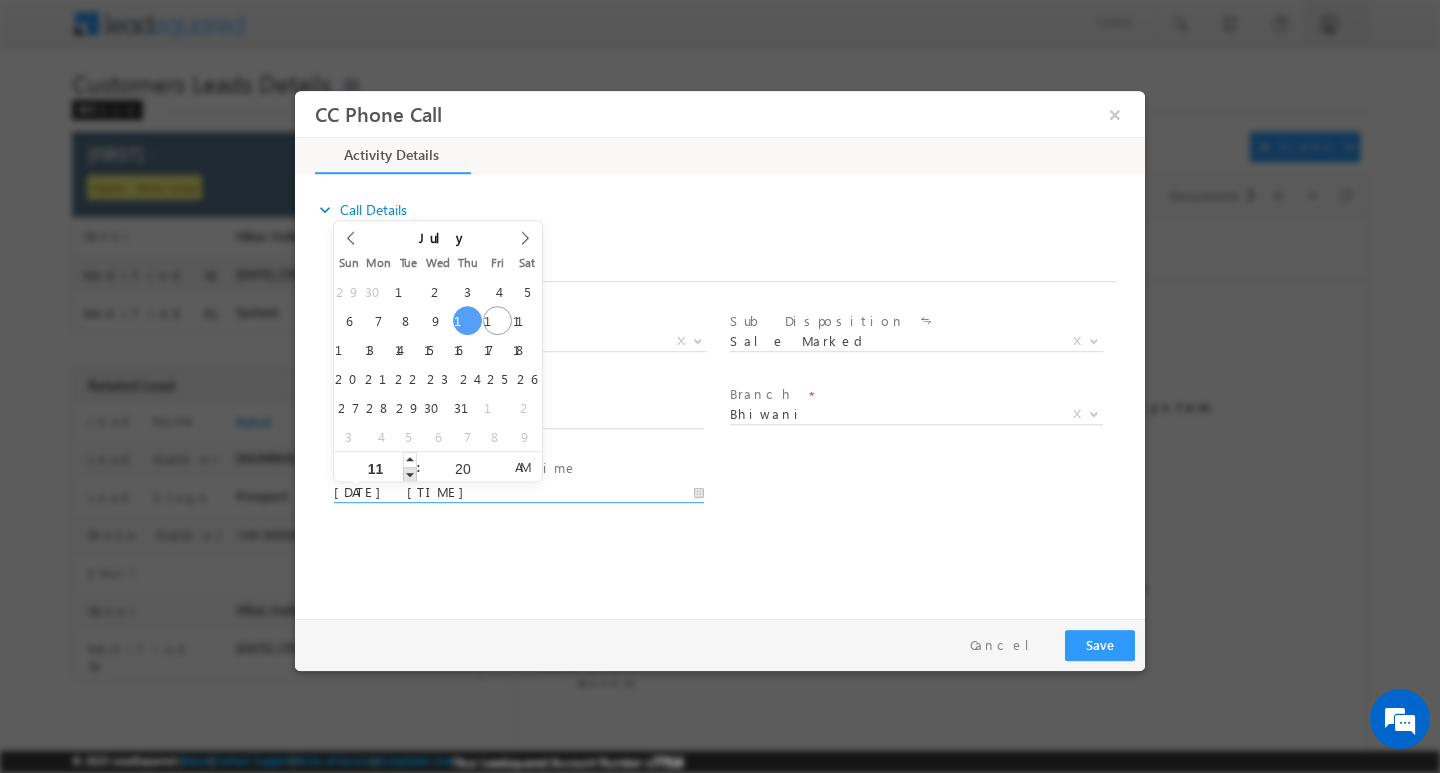 type on "07/10/2025 10:20 AM" 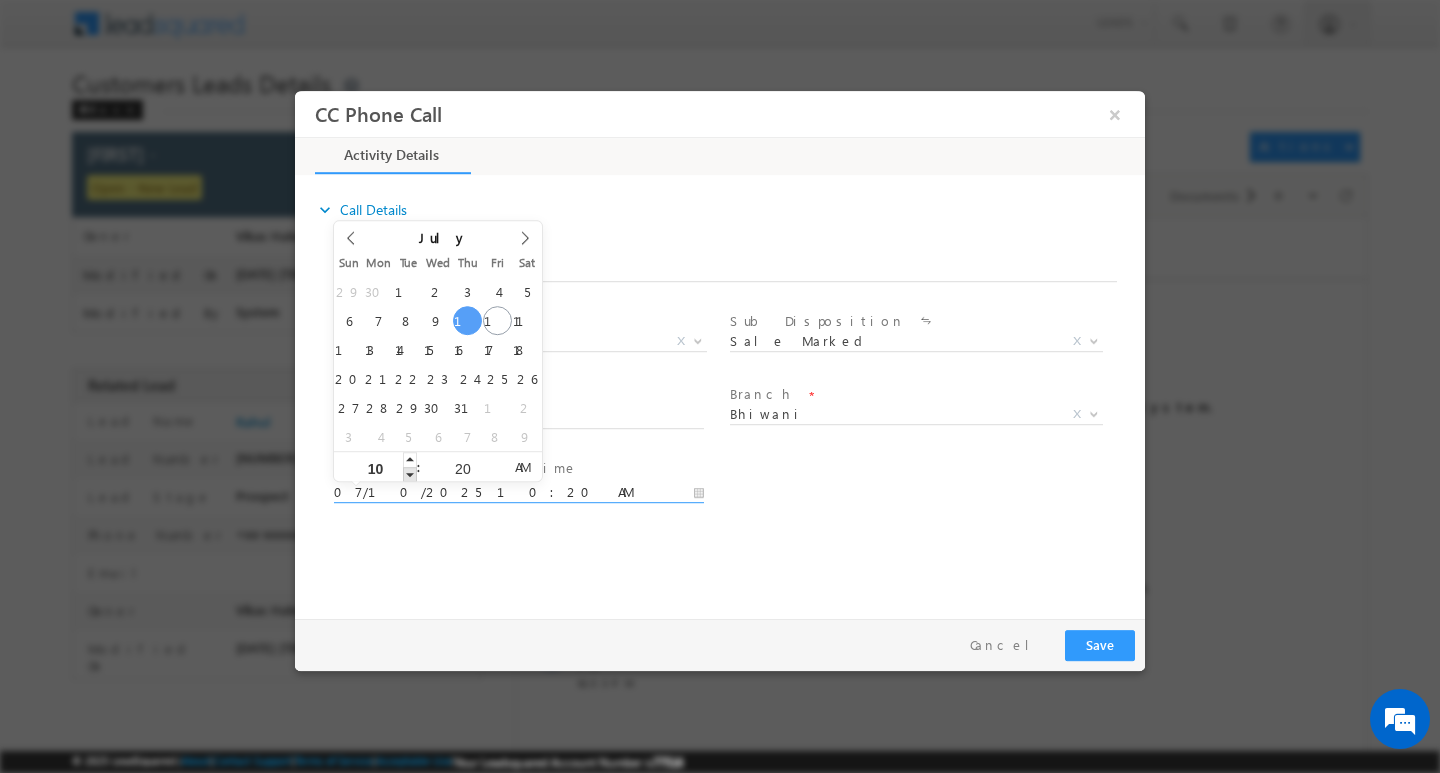 click at bounding box center (410, 473) 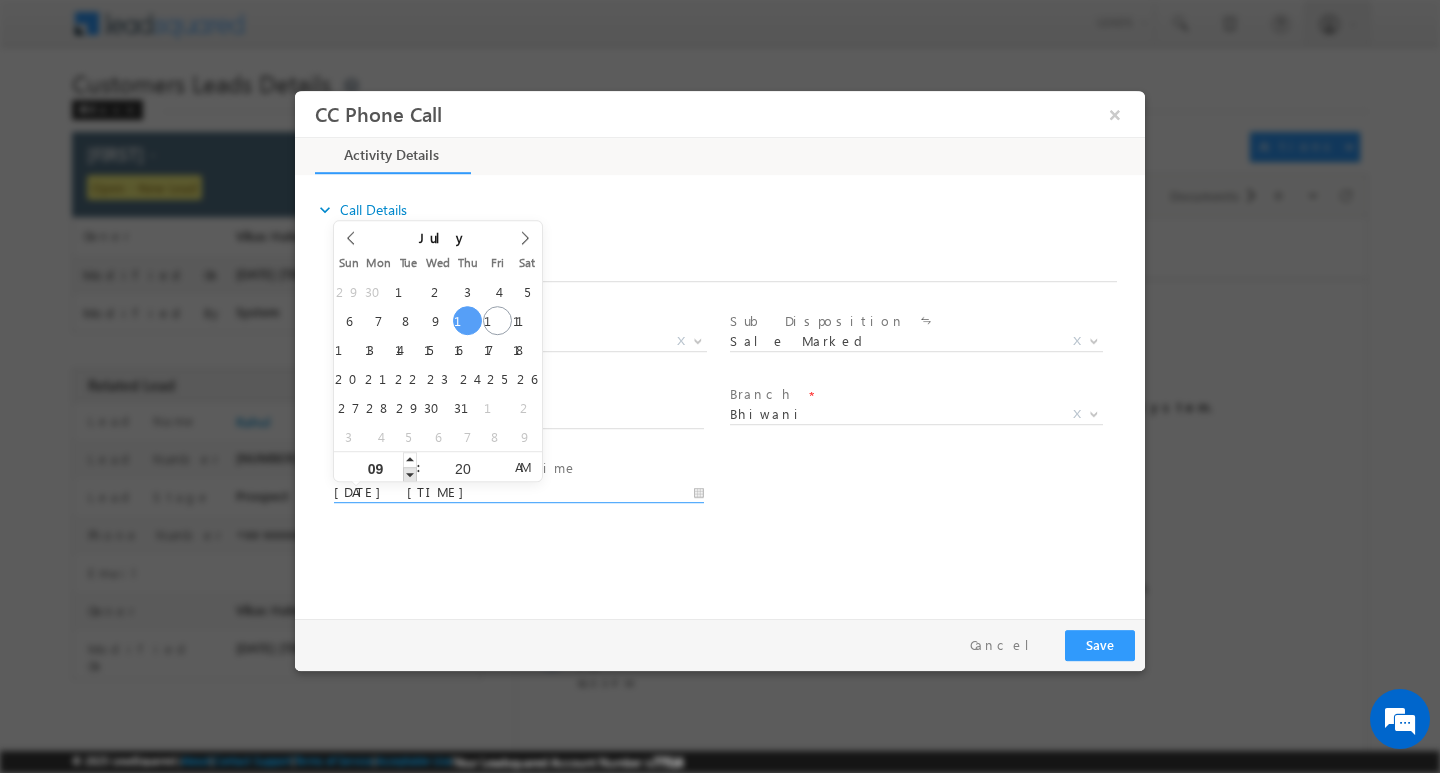 click at bounding box center (410, 473) 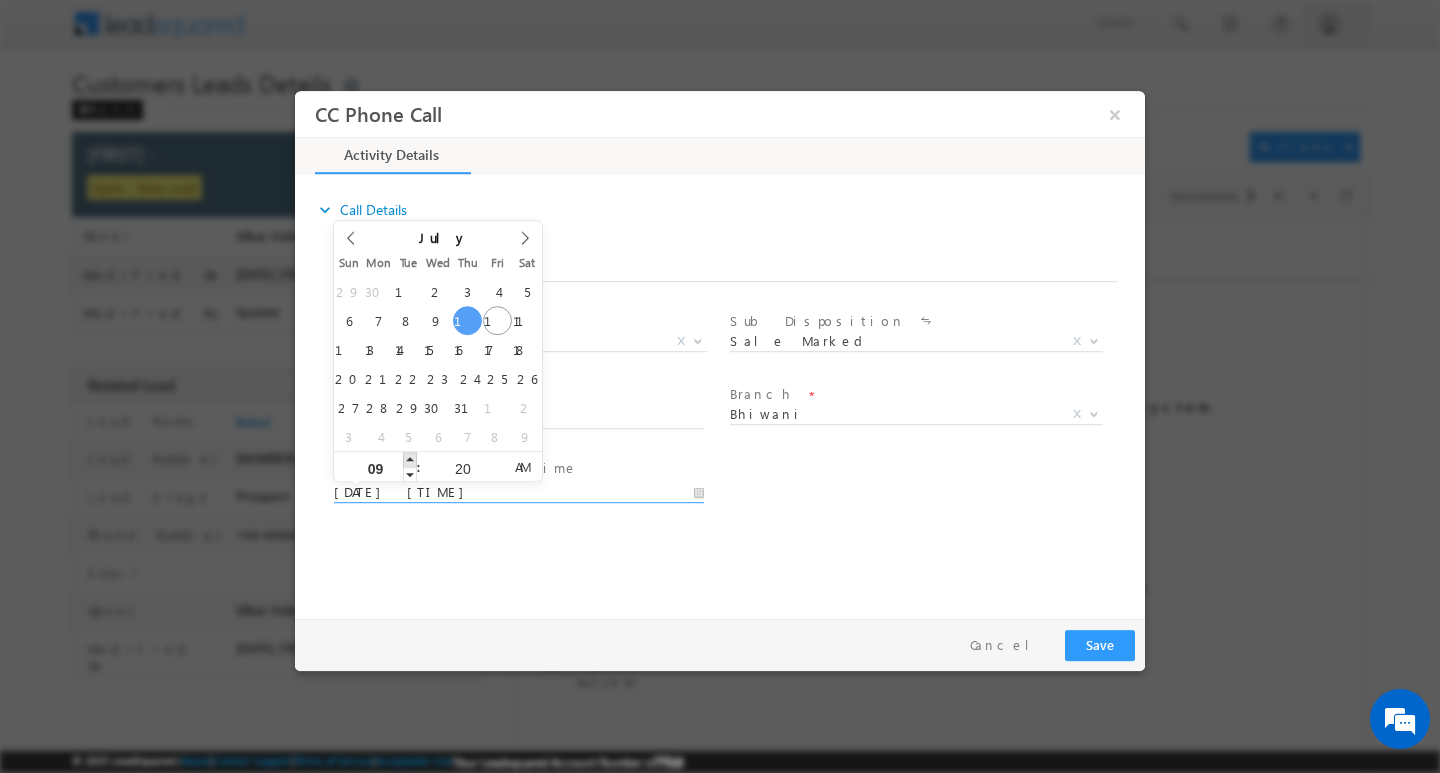 type on "07/10/2025 10:20 AM" 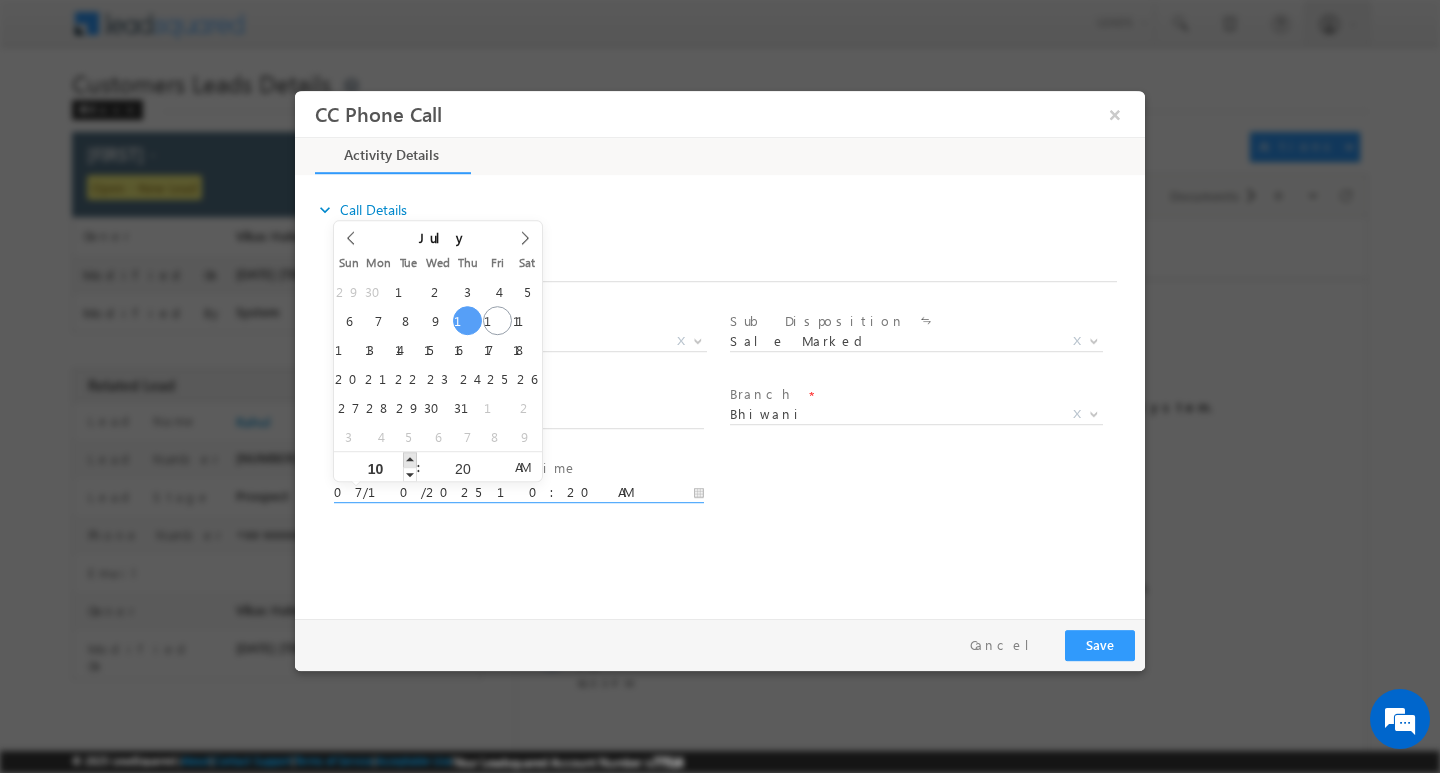 click at bounding box center (410, 458) 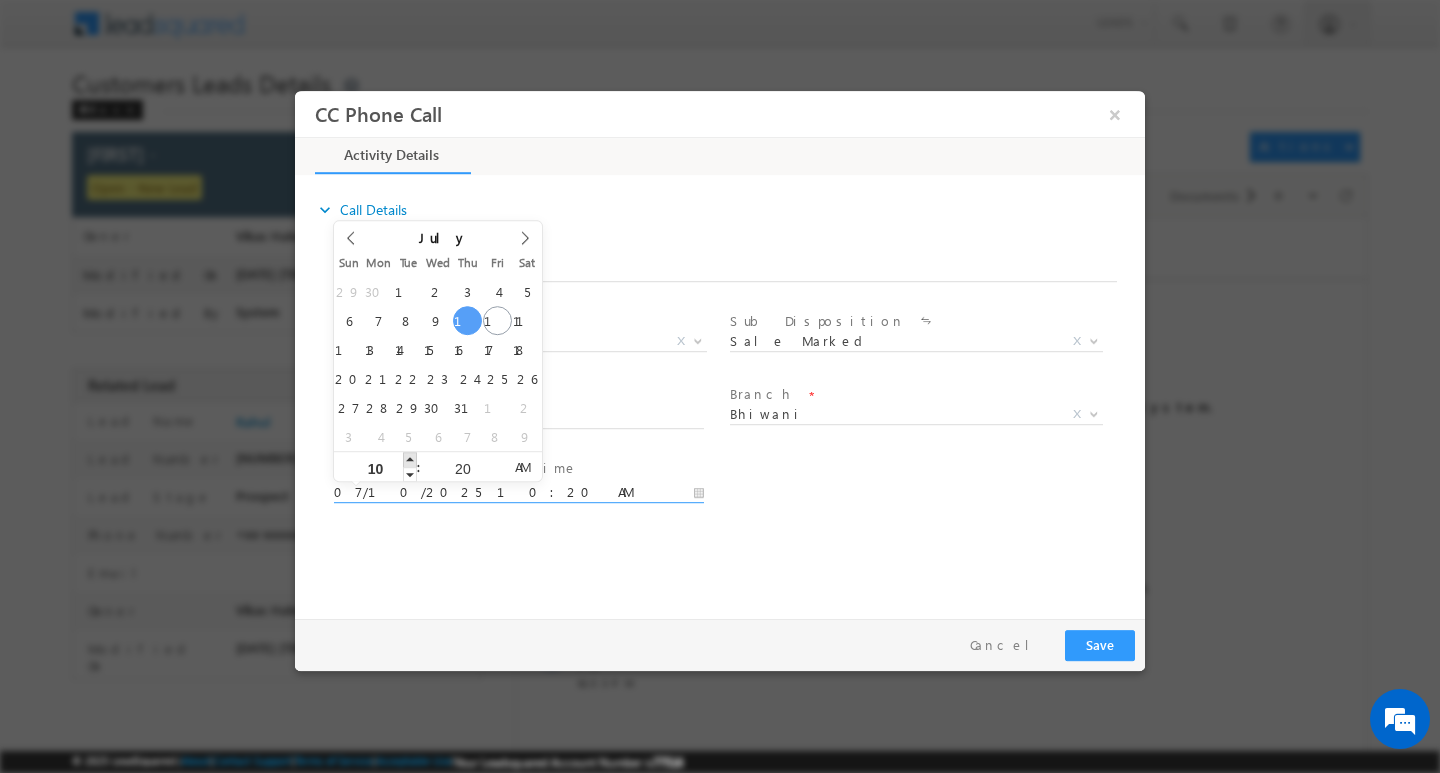 type on "[DATE] [TIME]" 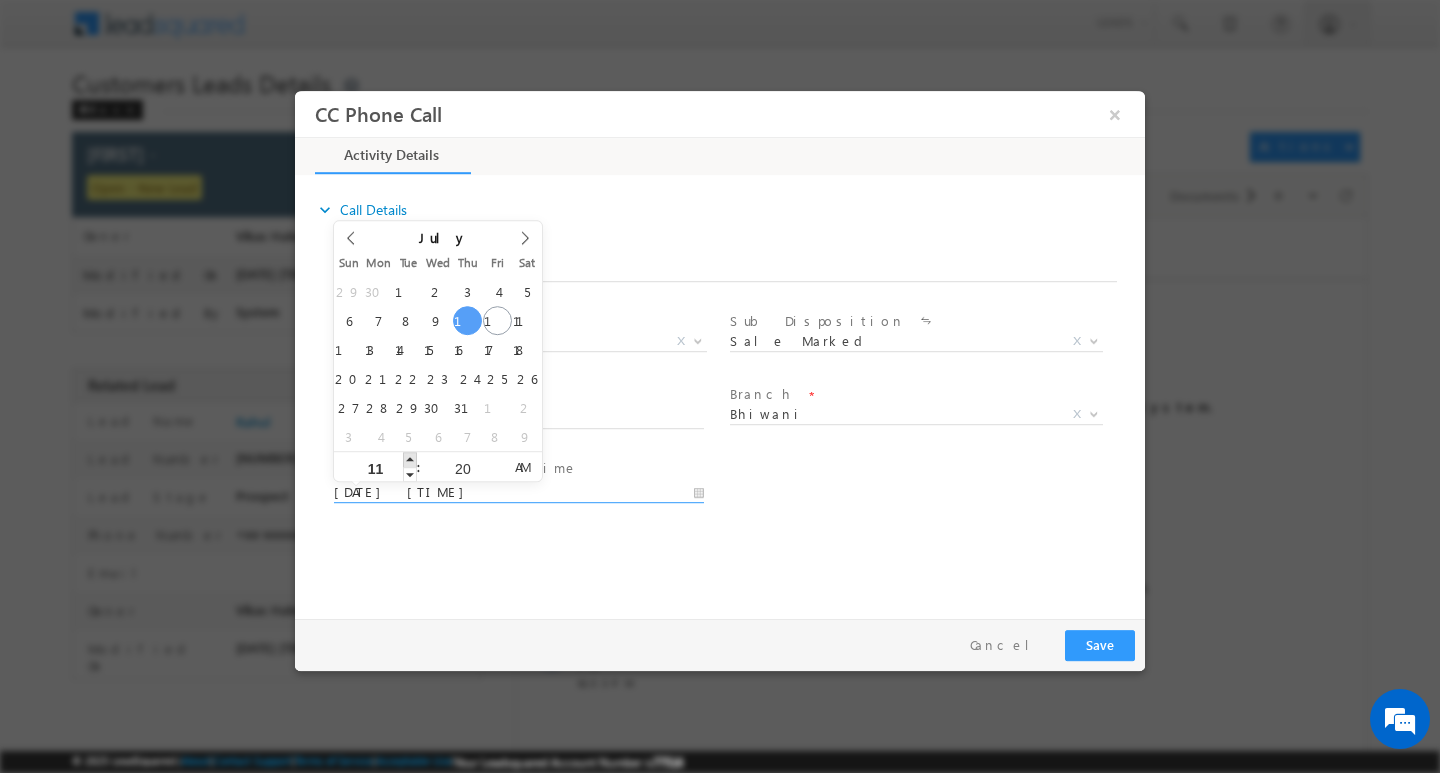 click at bounding box center (410, 458) 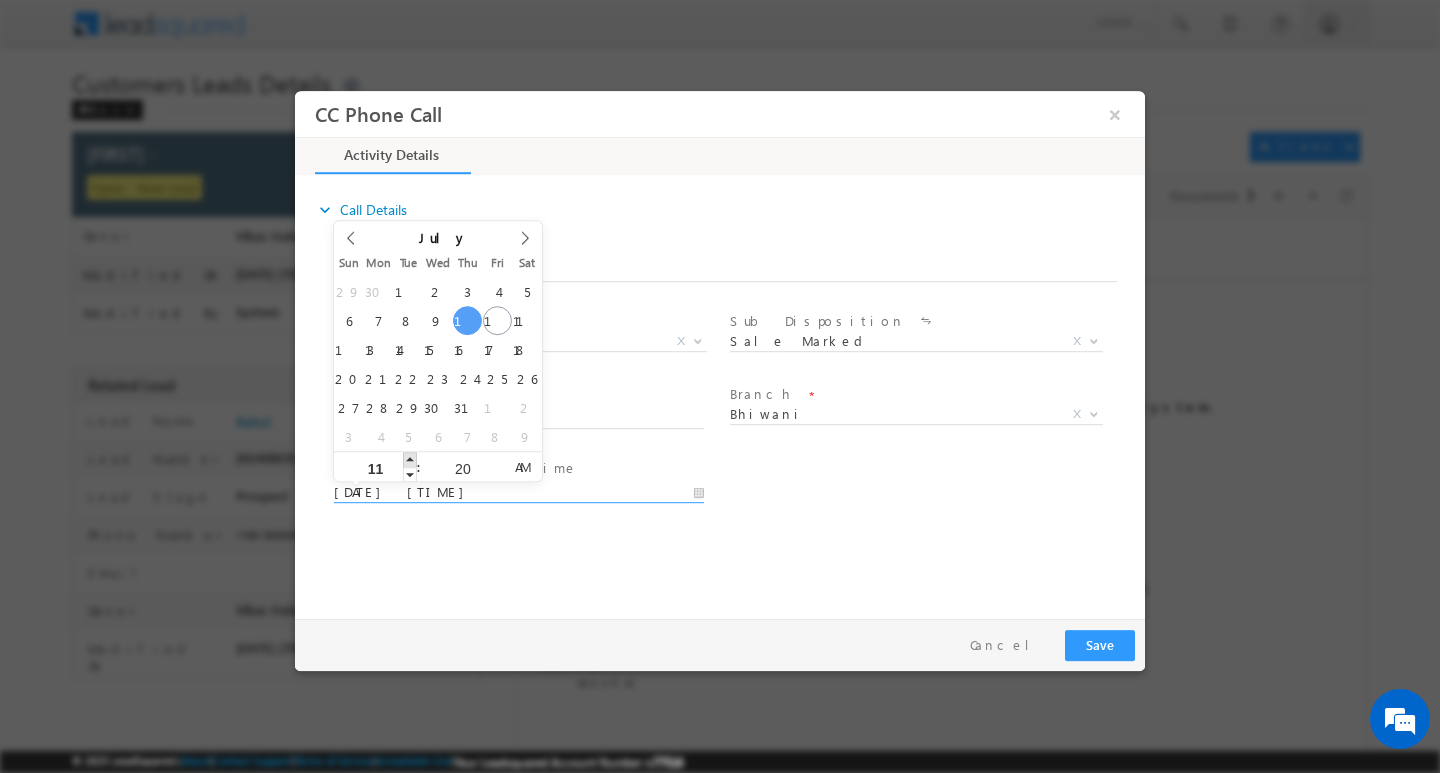 type on "[DATE] [TIME]" 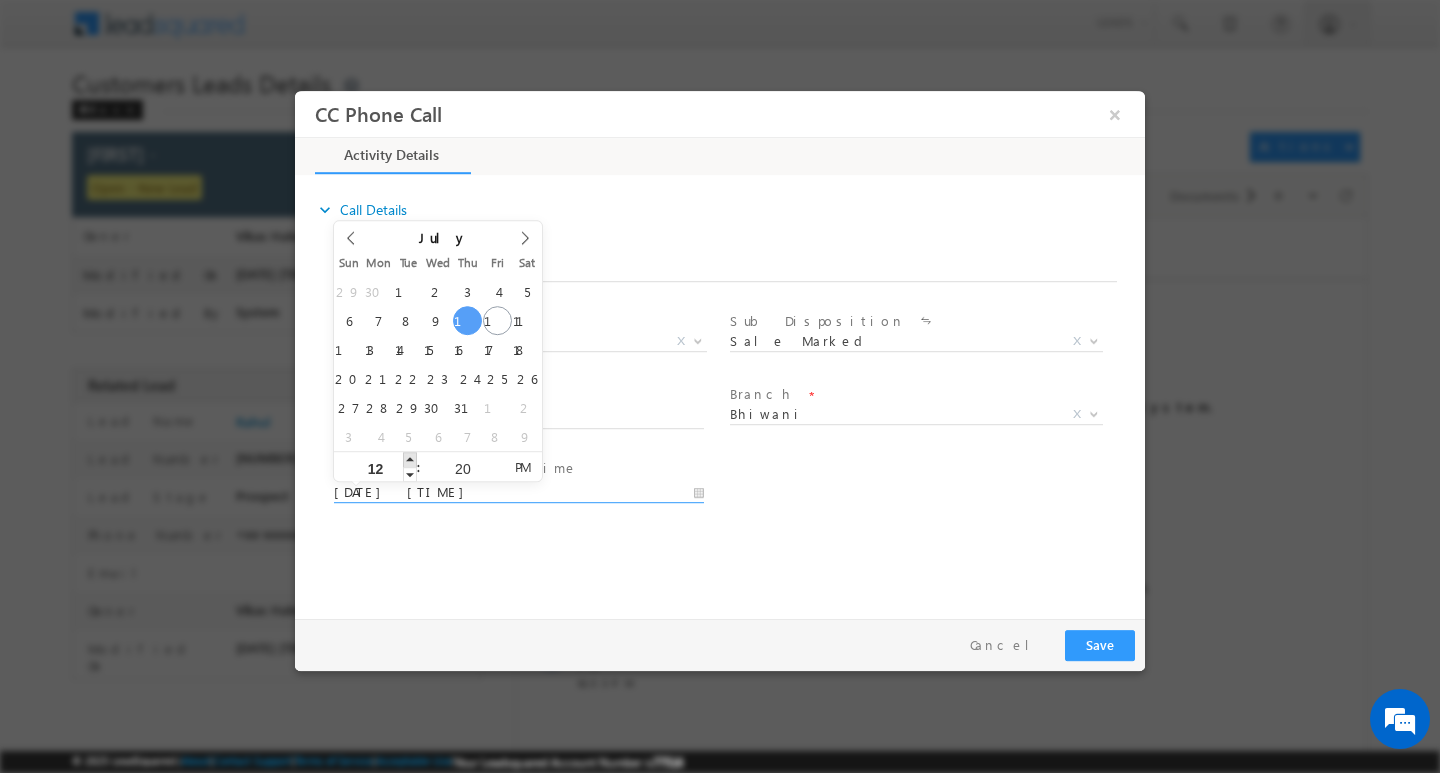 click at bounding box center [410, 458] 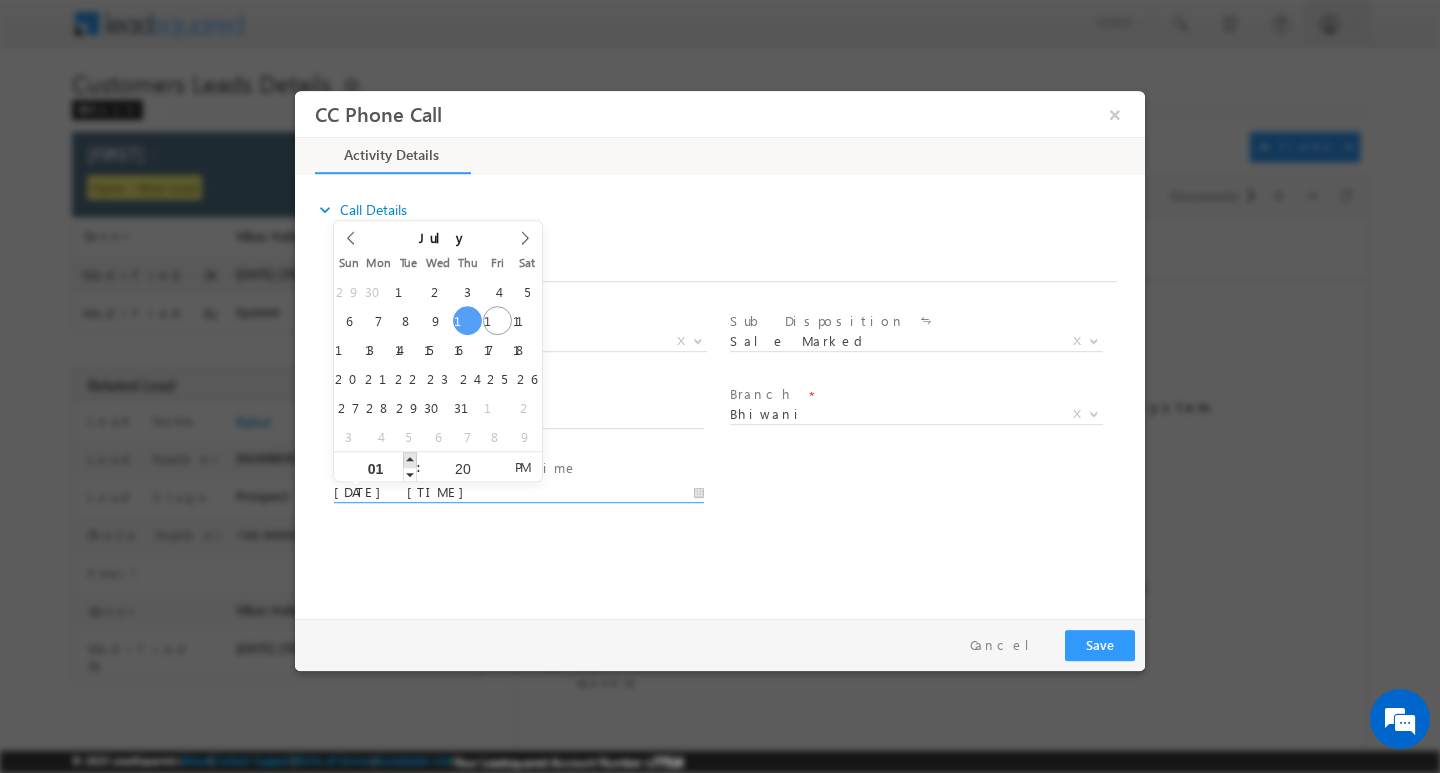 click at bounding box center (410, 458) 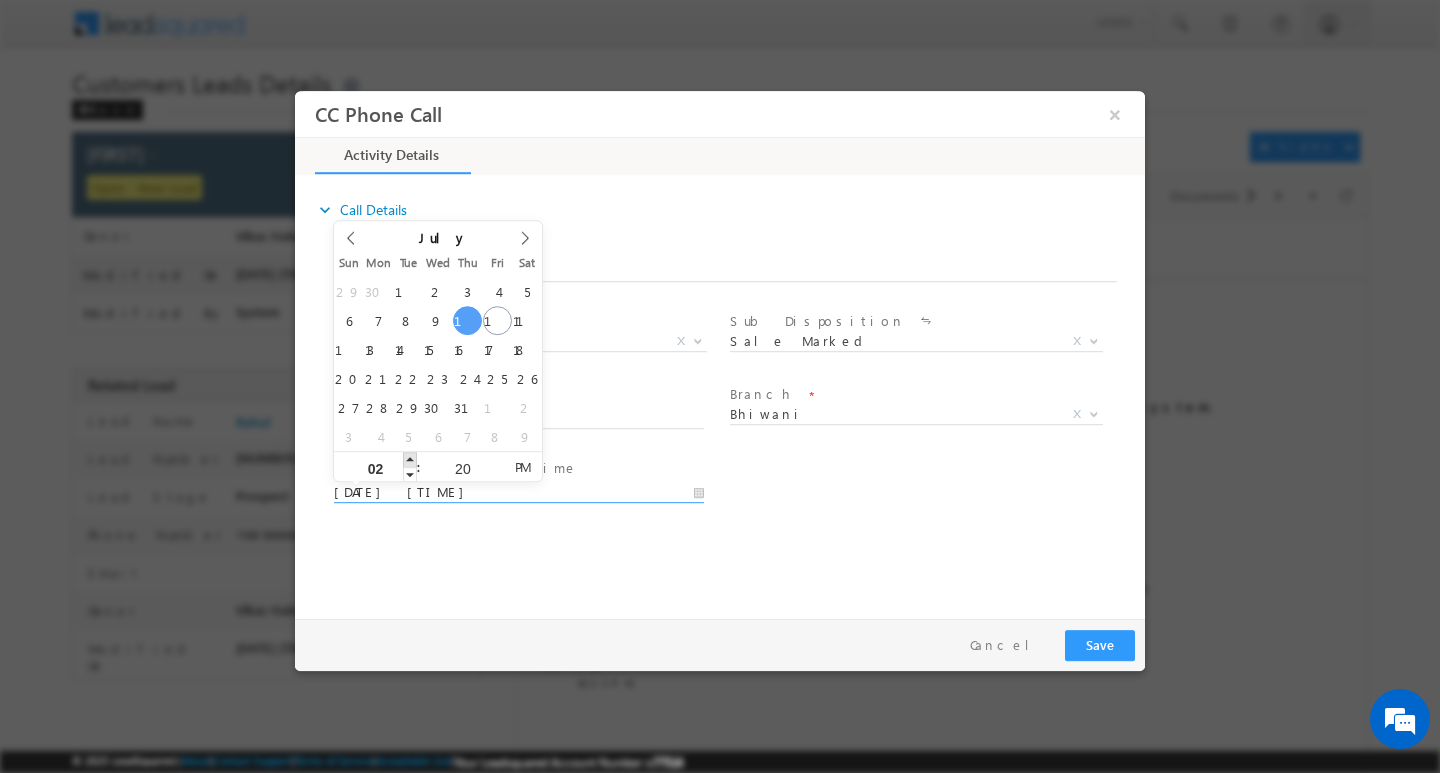 click at bounding box center (410, 458) 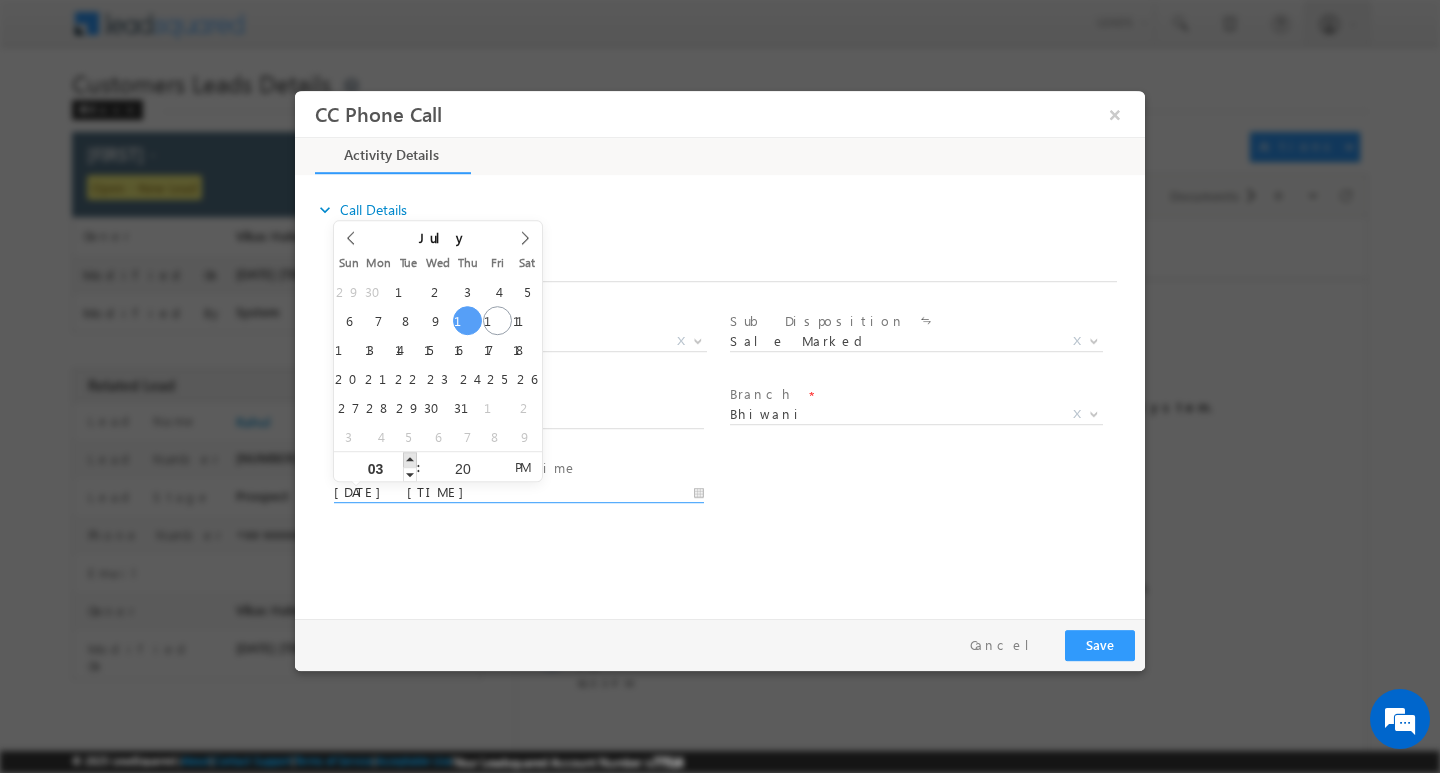 click at bounding box center [410, 458] 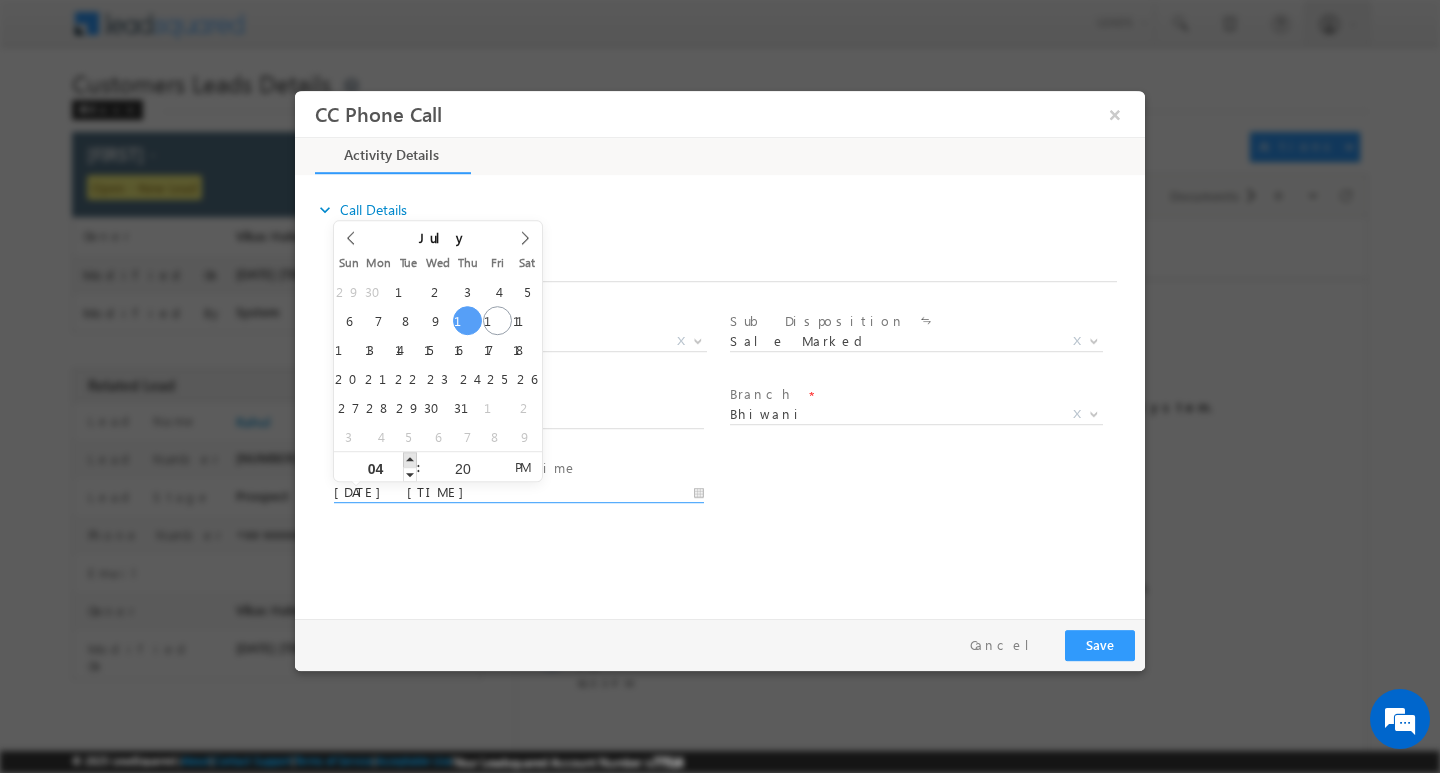 click at bounding box center (410, 458) 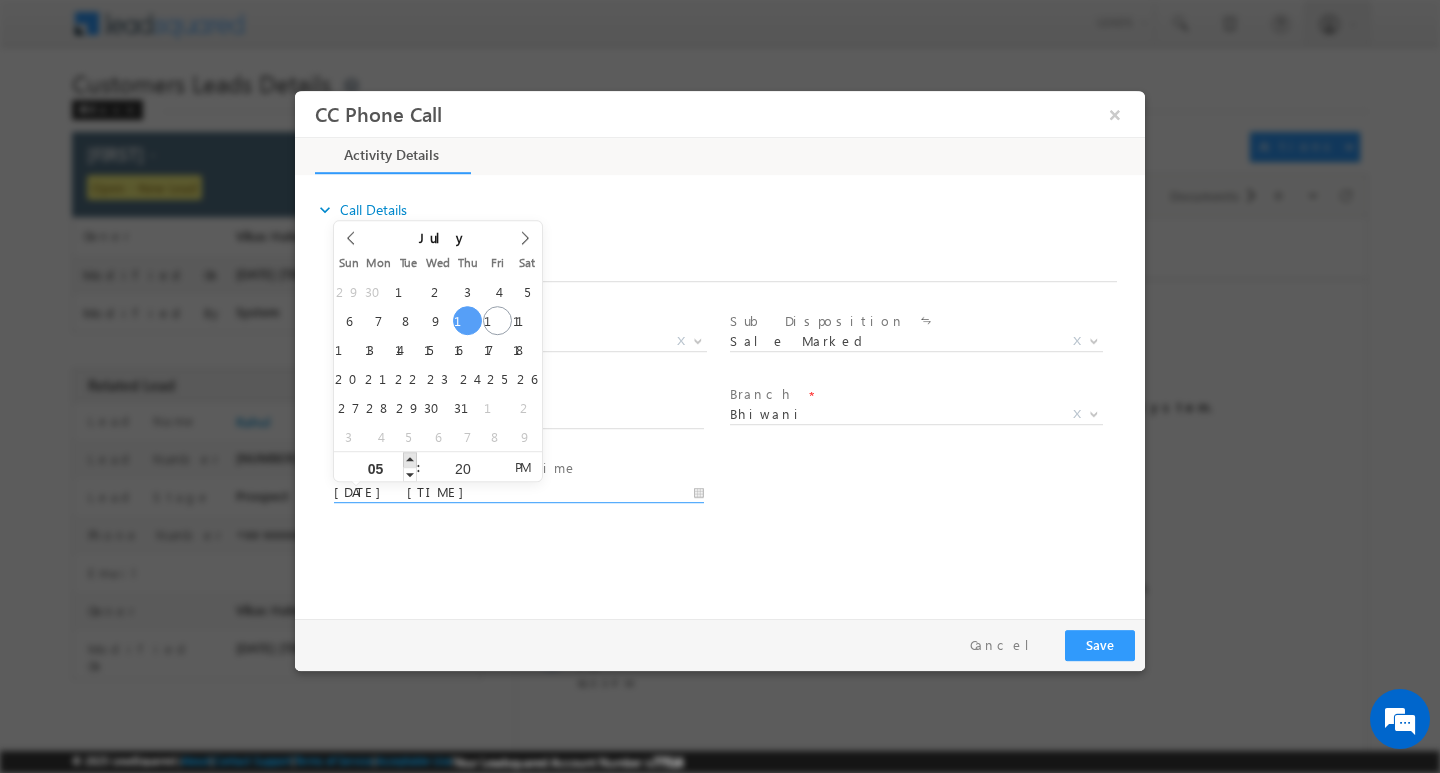 click at bounding box center [410, 458] 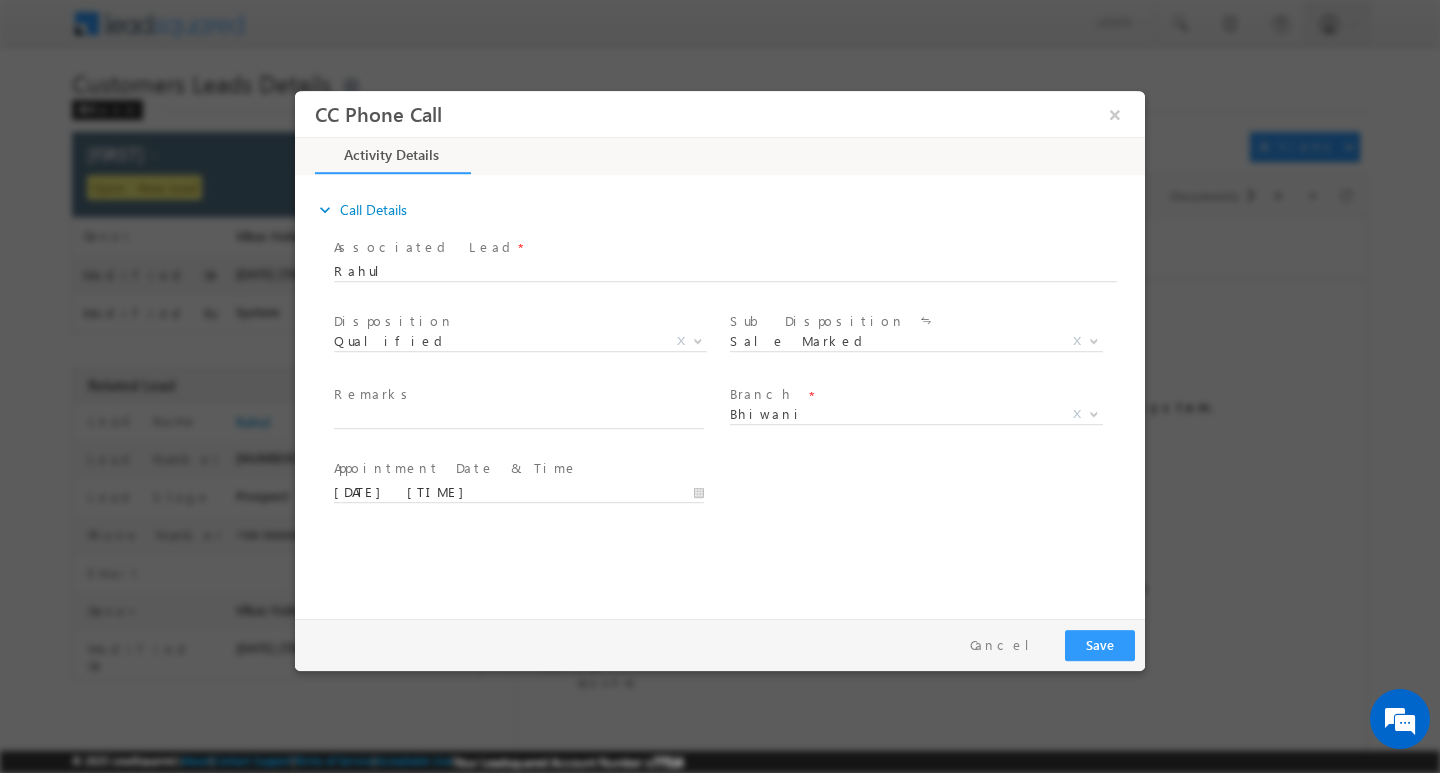 click on "expand_more Call Details
Associated Lead * [FIRST] [LAST] Yes   No
*" at bounding box center [725, 393] 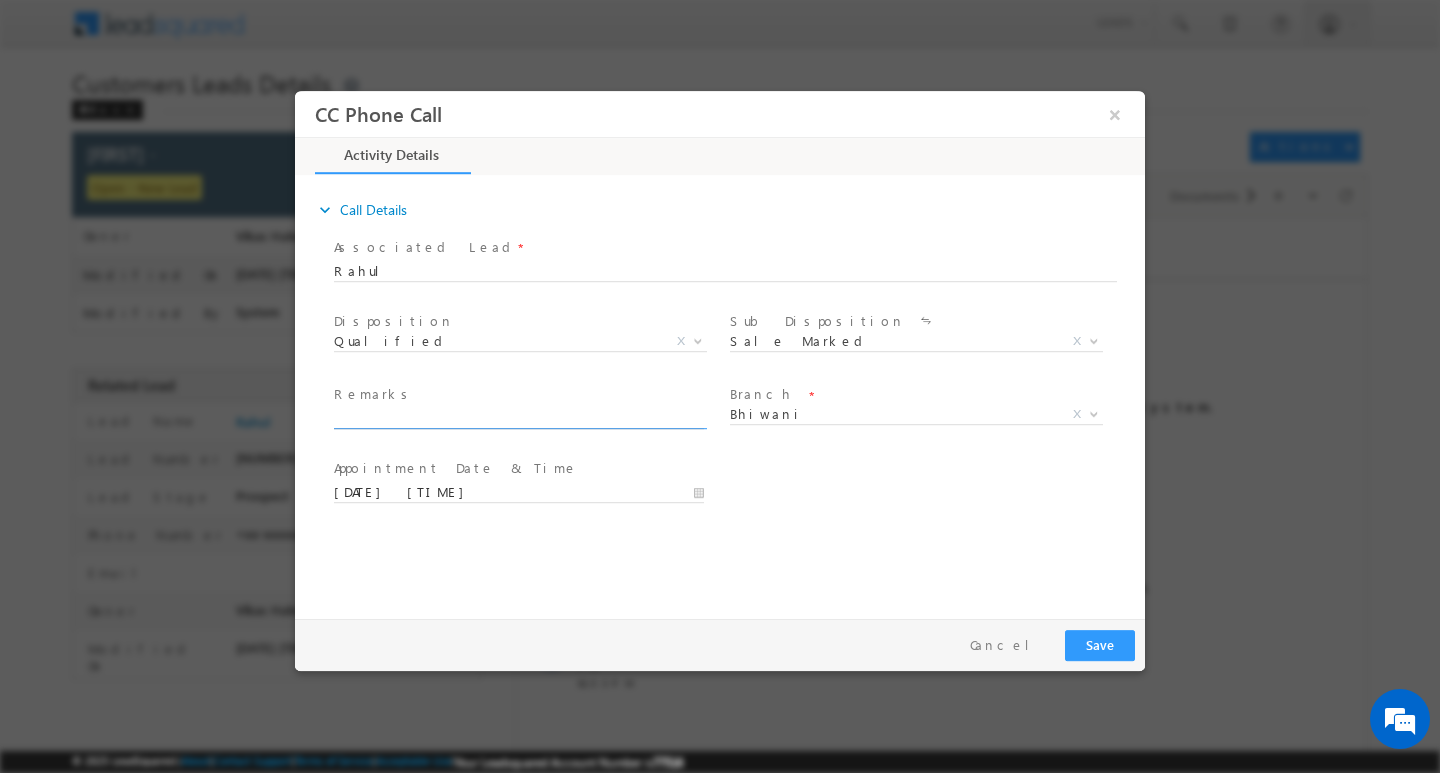 click at bounding box center [519, 418] 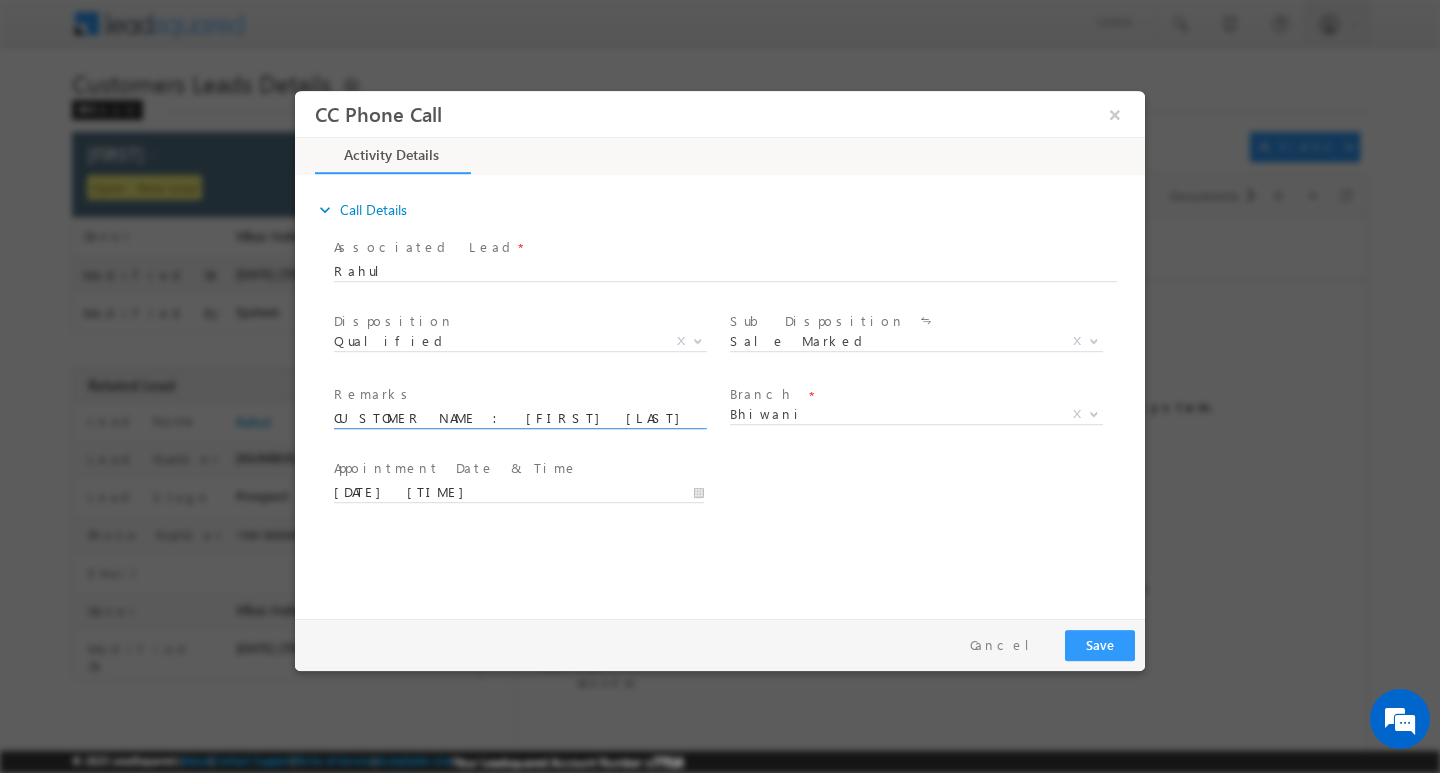 scroll, scrollTop: 0, scrollLeft: 995, axis: horizontal 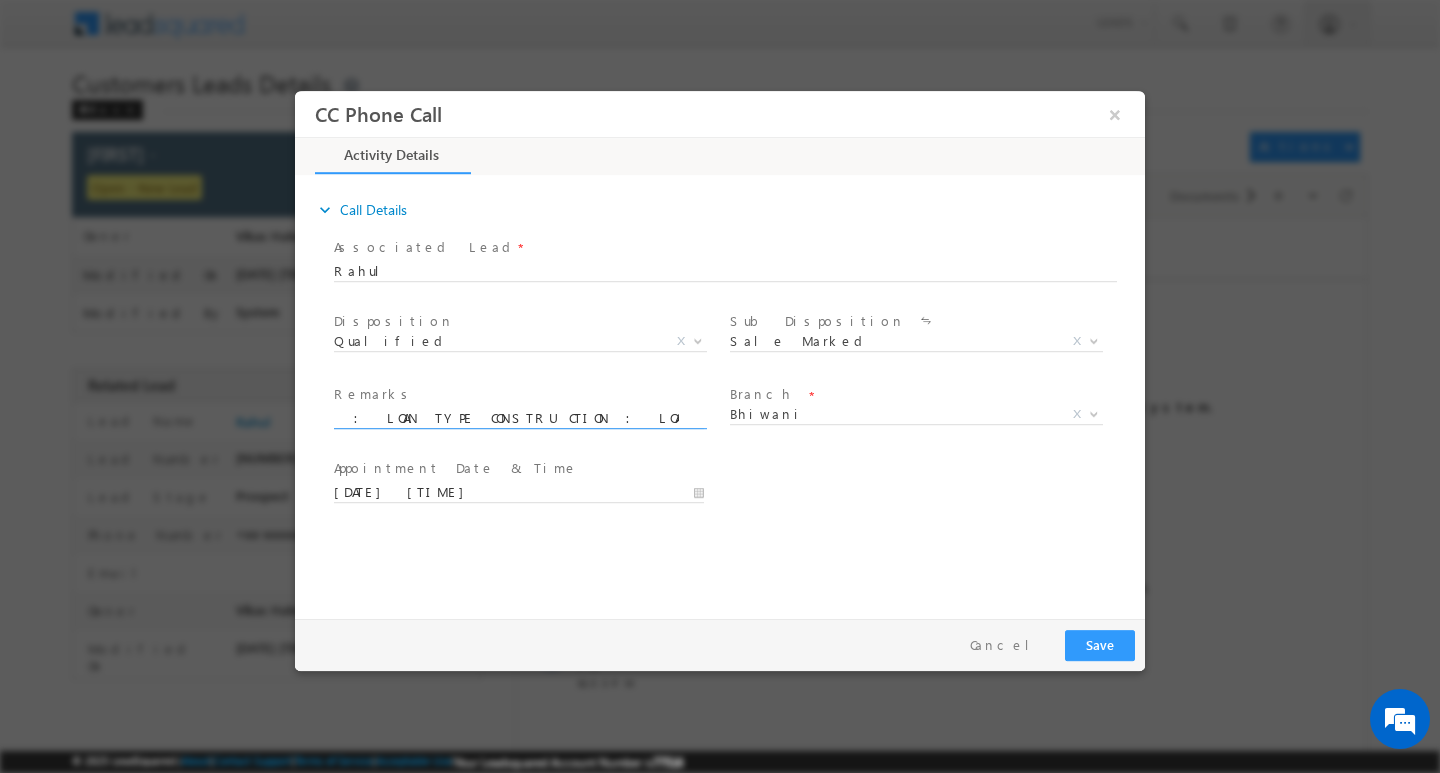 type on "CUSTOMER NAME : [FIRST] [LAST] : AG [NUMBER] : JOB : POST OFICA/ MOTHE INCOME [NUMBER] : LOAN TYPE CONSTRUCTION : LOAN AMOUNT / [NUMBER] : PROPERTY TYPE : GP:CO.AAP : [FIRST] [LAST] / AG [NUMBER]Y : ADD  DADARI NANDGAON  GALI" 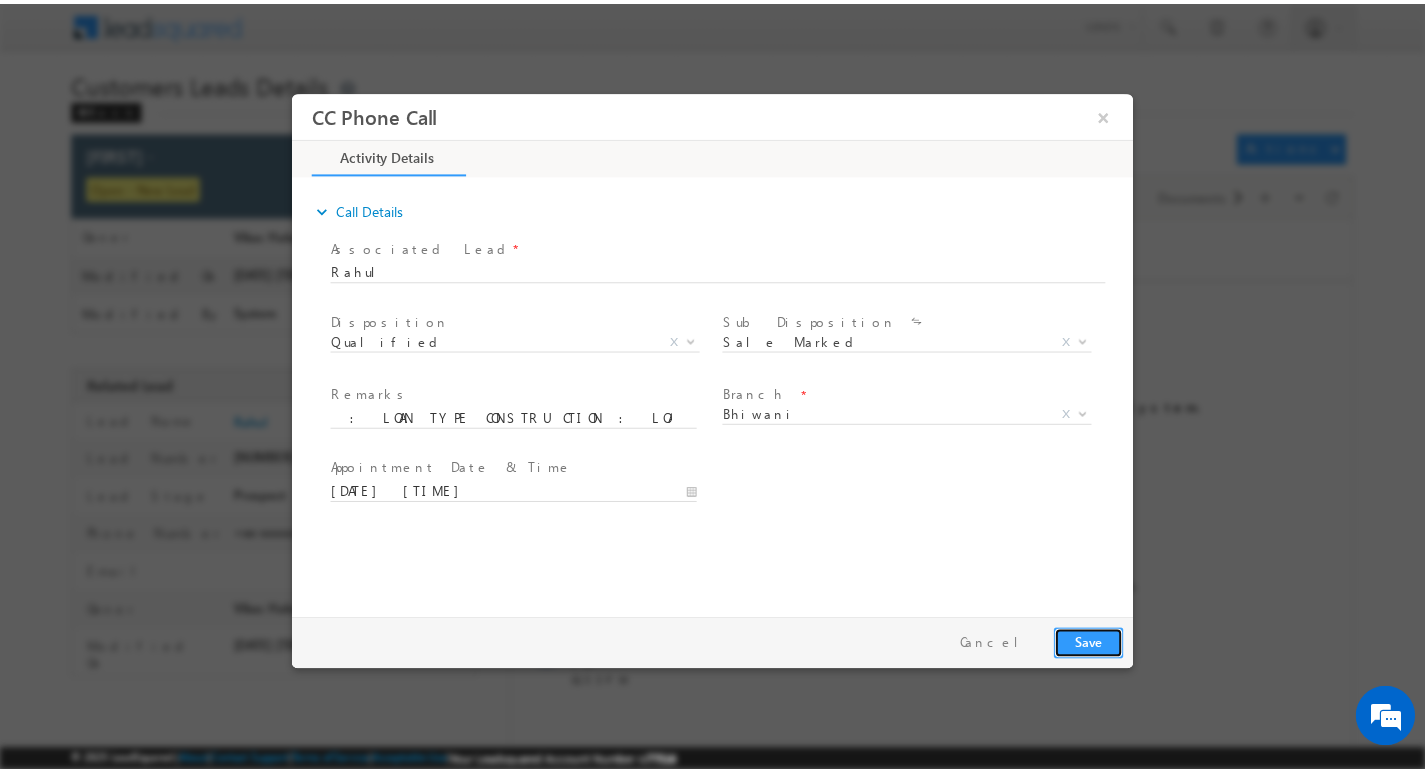 scroll, scrollTop: 0, scrollLeft: 0, axis: both 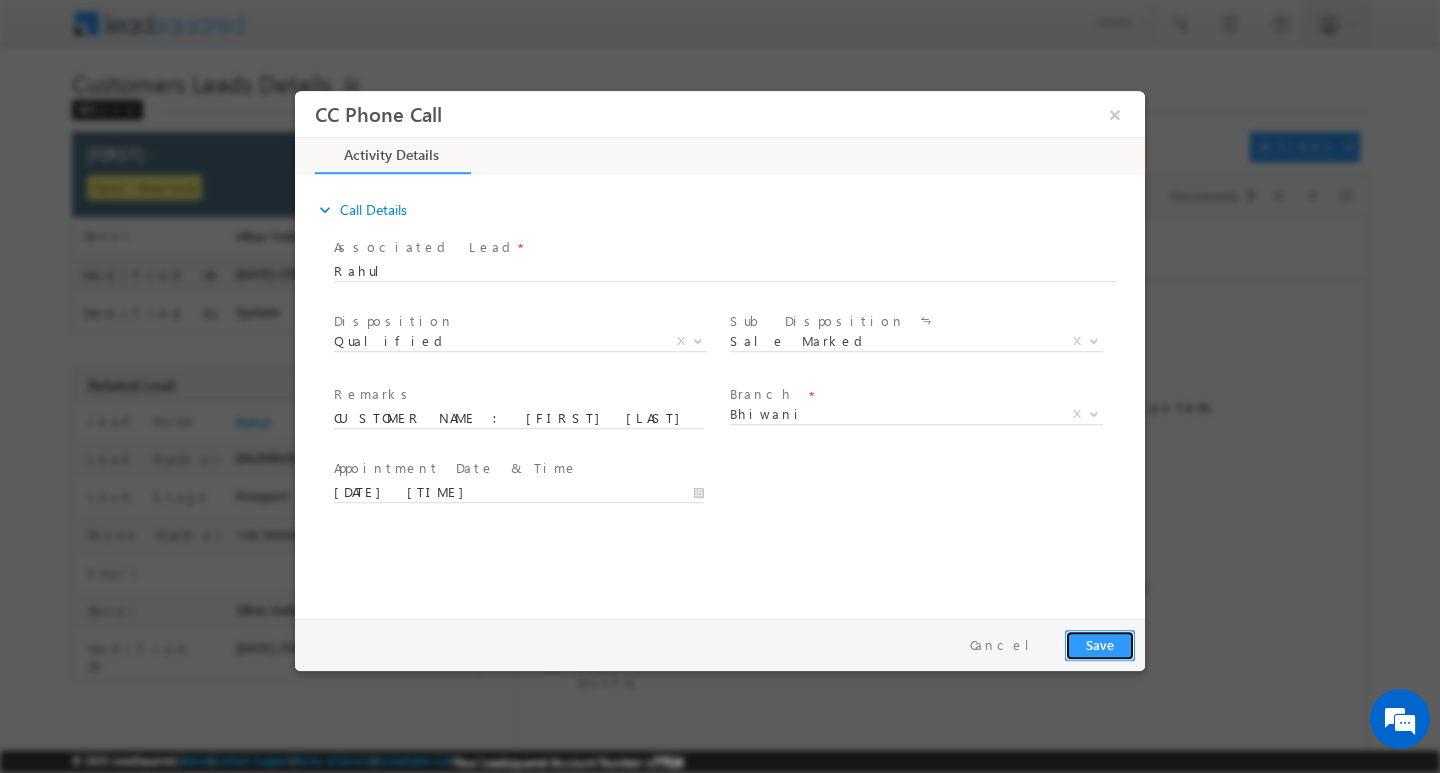 click on "Save" at bounding box center [1100, 644] 